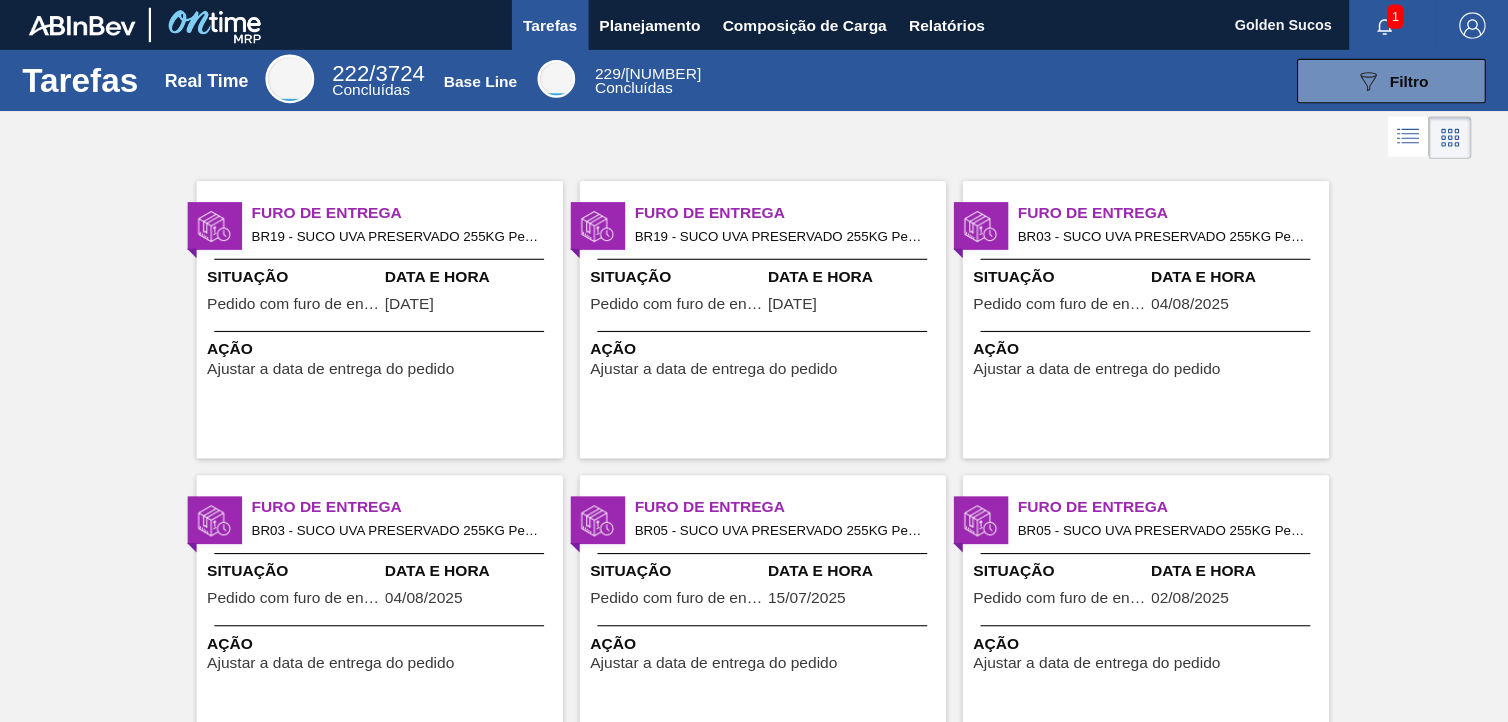 scroll, scrollTop: 0, scrollLeft: 0, axis: both 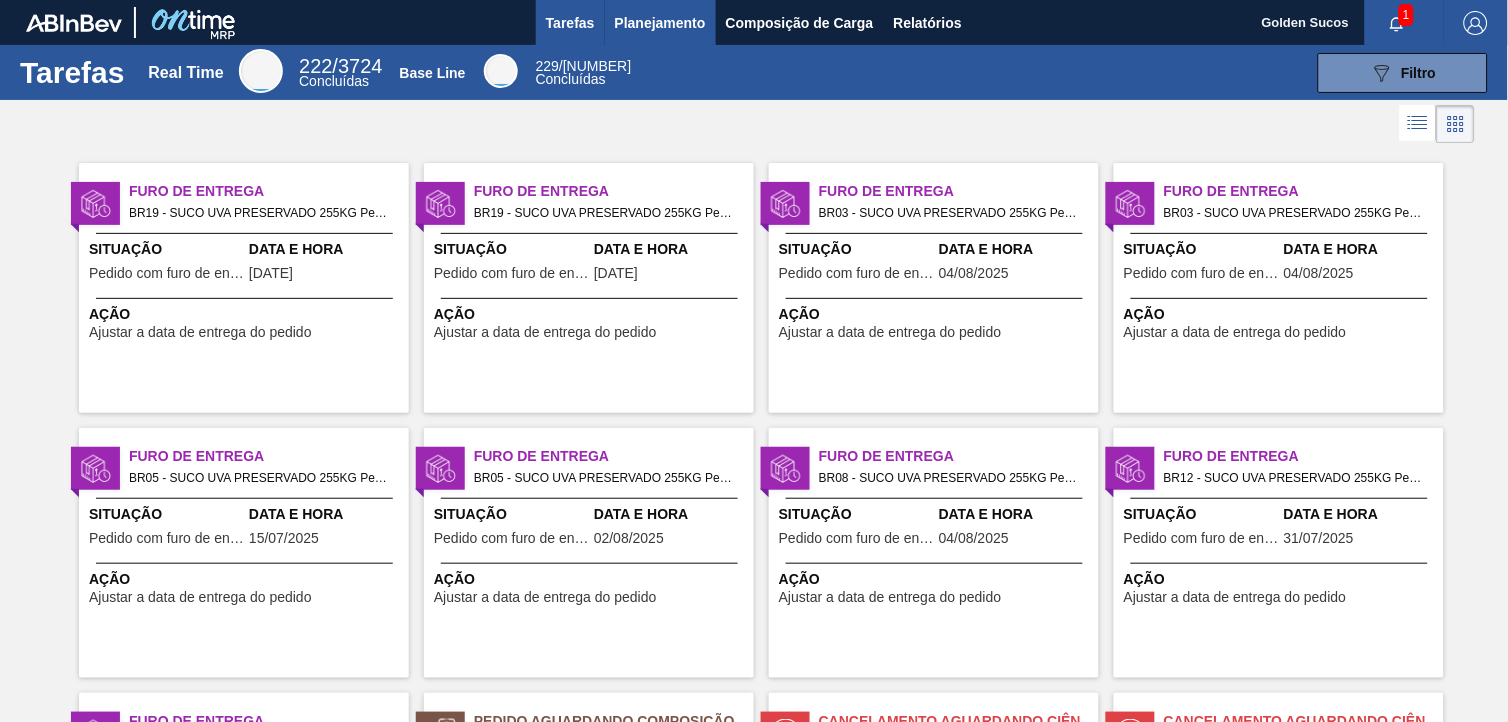 click on "Planejamento" at bounding box center (660, 23) 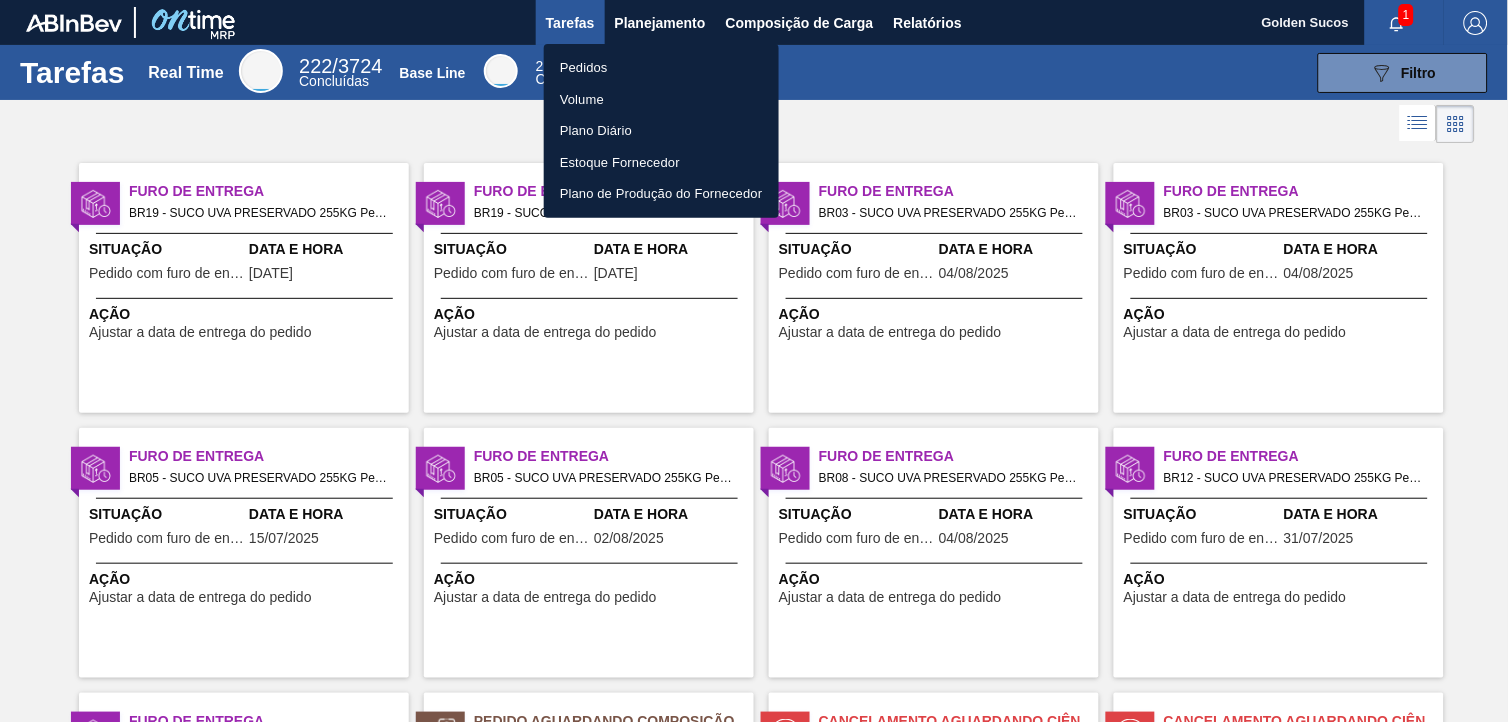 click on "Pedidos" at bounding box center [661, 68] 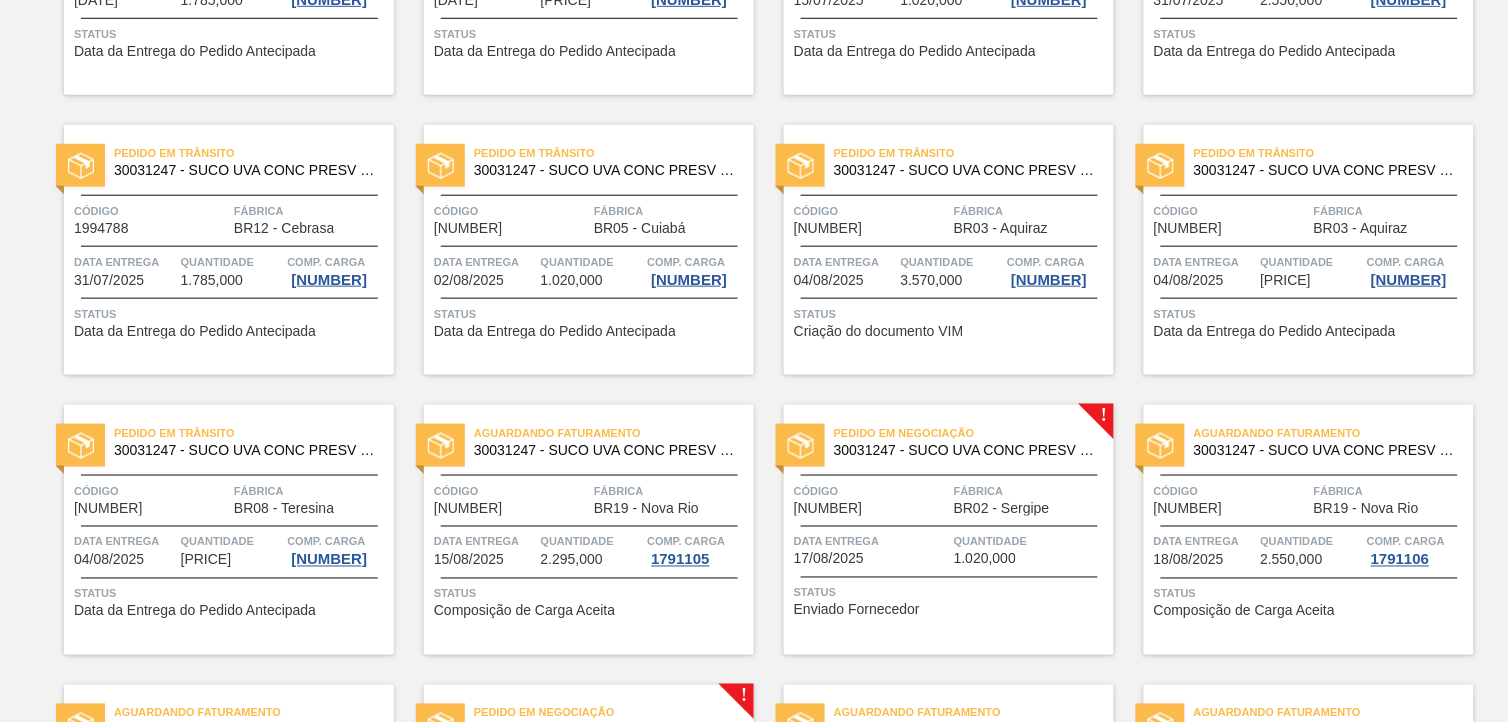 scroll, scrollTop: 444, scrollLeft: 0, axis: vertical 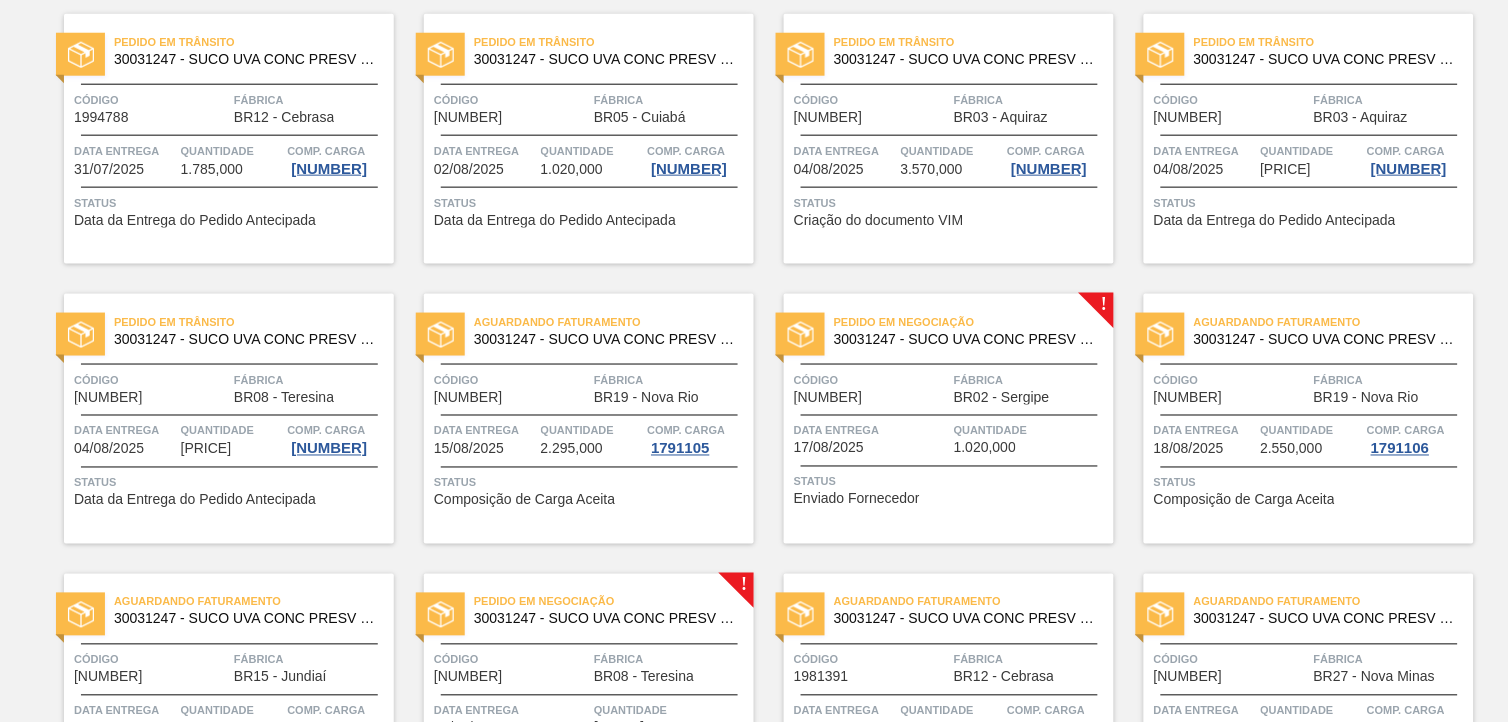 click on "30031247 - SUCO UVA CONC PRESV 255KG" at bounding box center [966, 339] 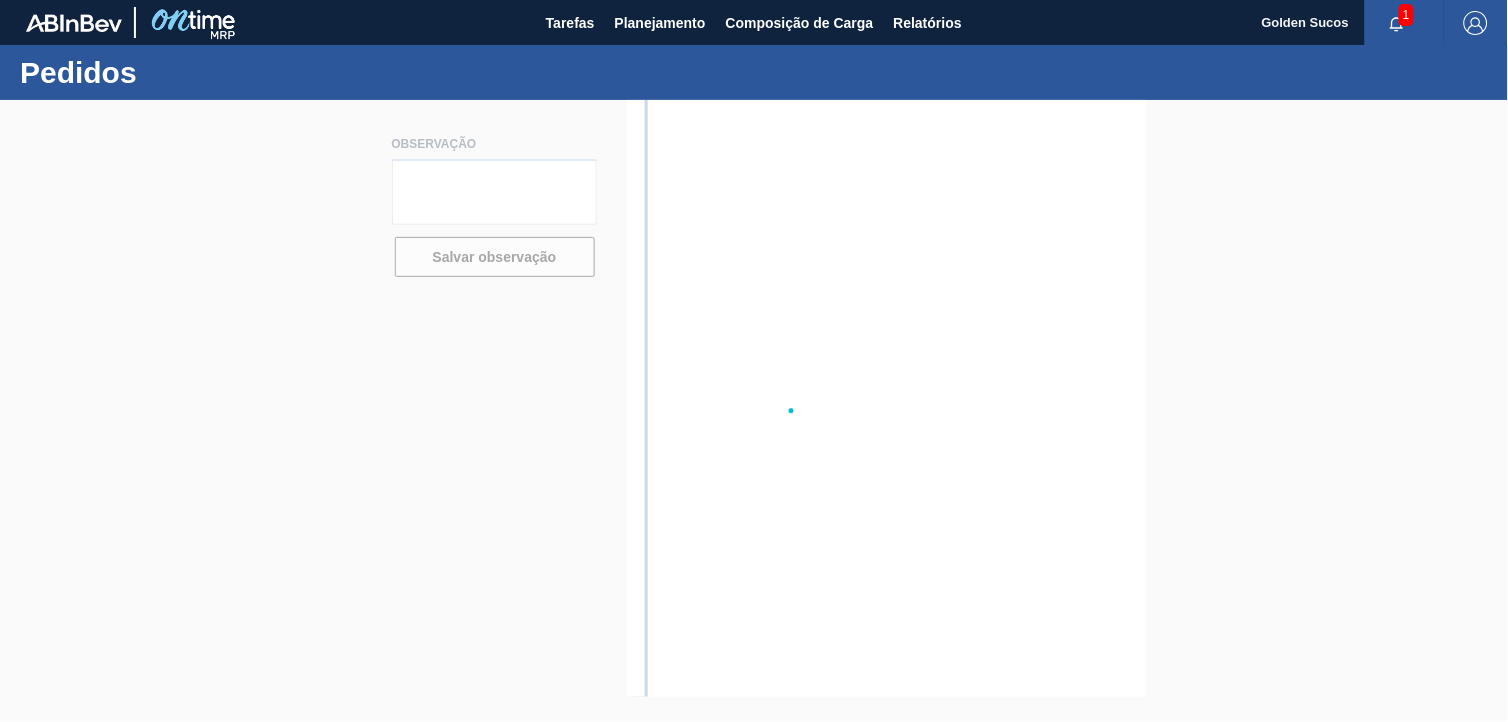 scroll, scrollTop: 0, scrollLeft: 0, axis: both 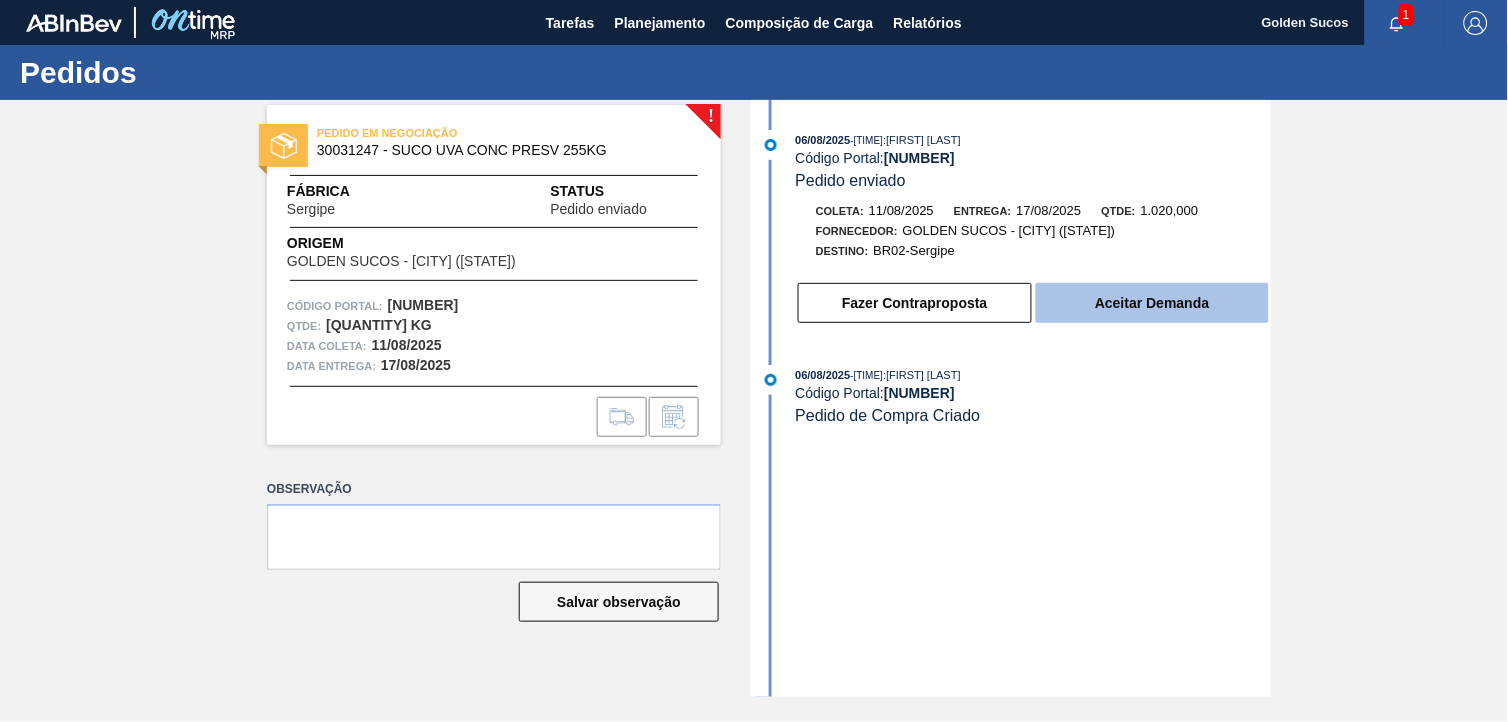 click on "Aceitar Demanda" at bounding box center (1152, 303) 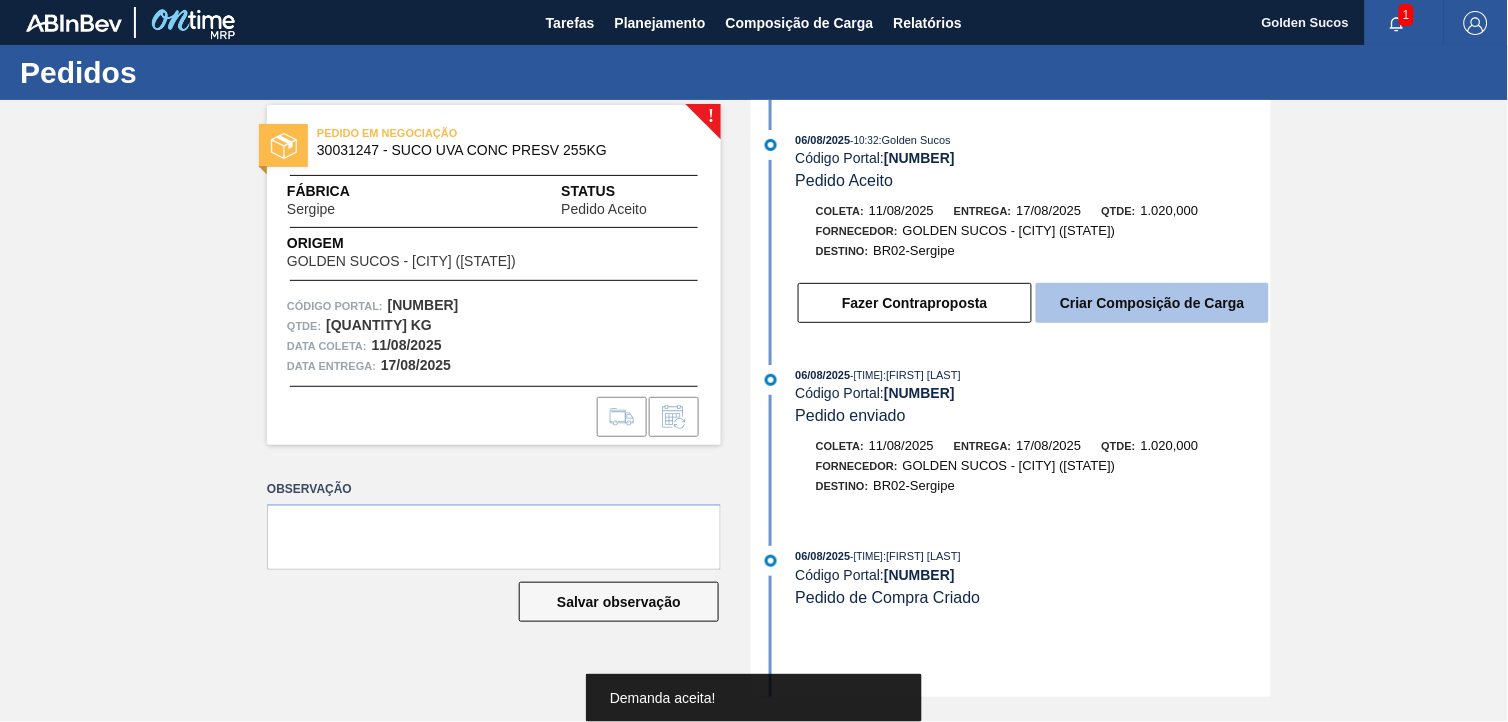 click on "Criar Composição de Carga" at bounding box center (1152, 303) 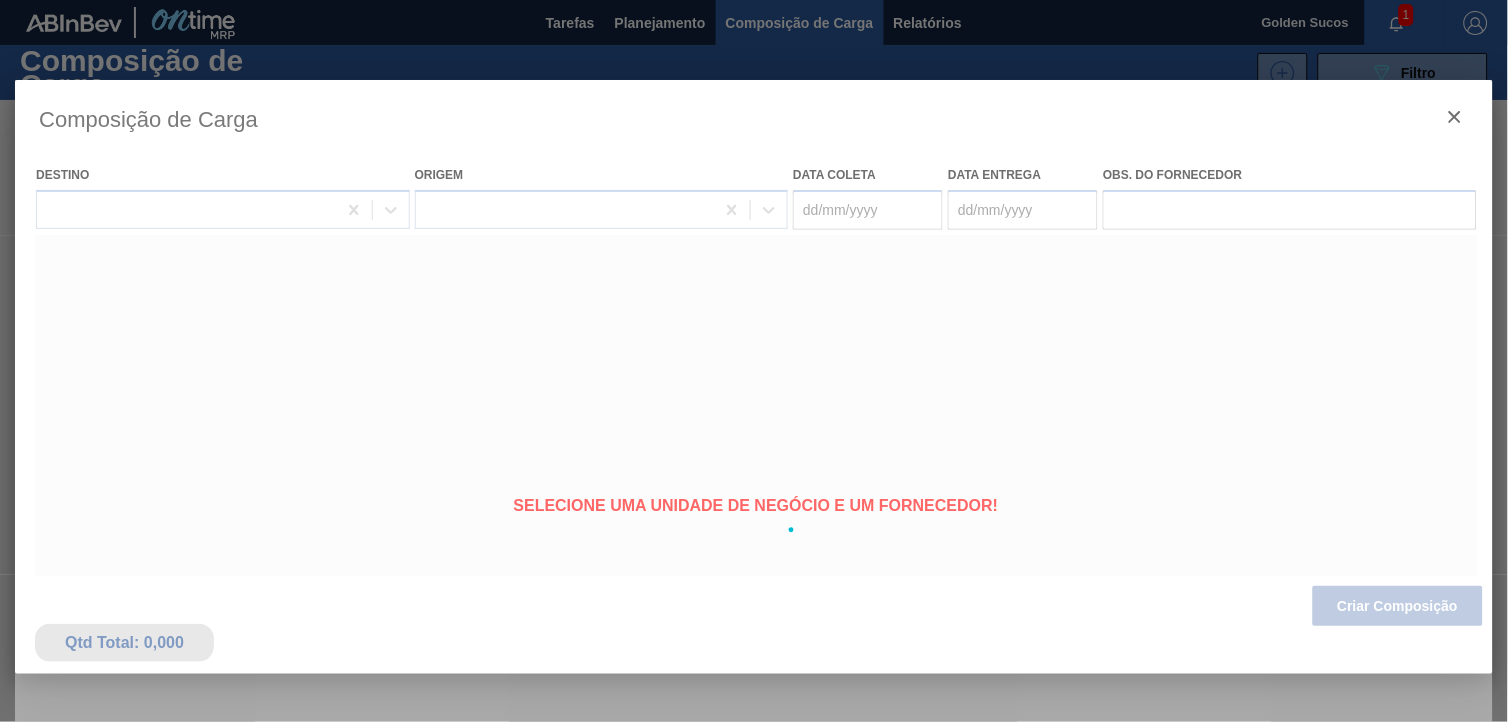 type on "11/08/2025" 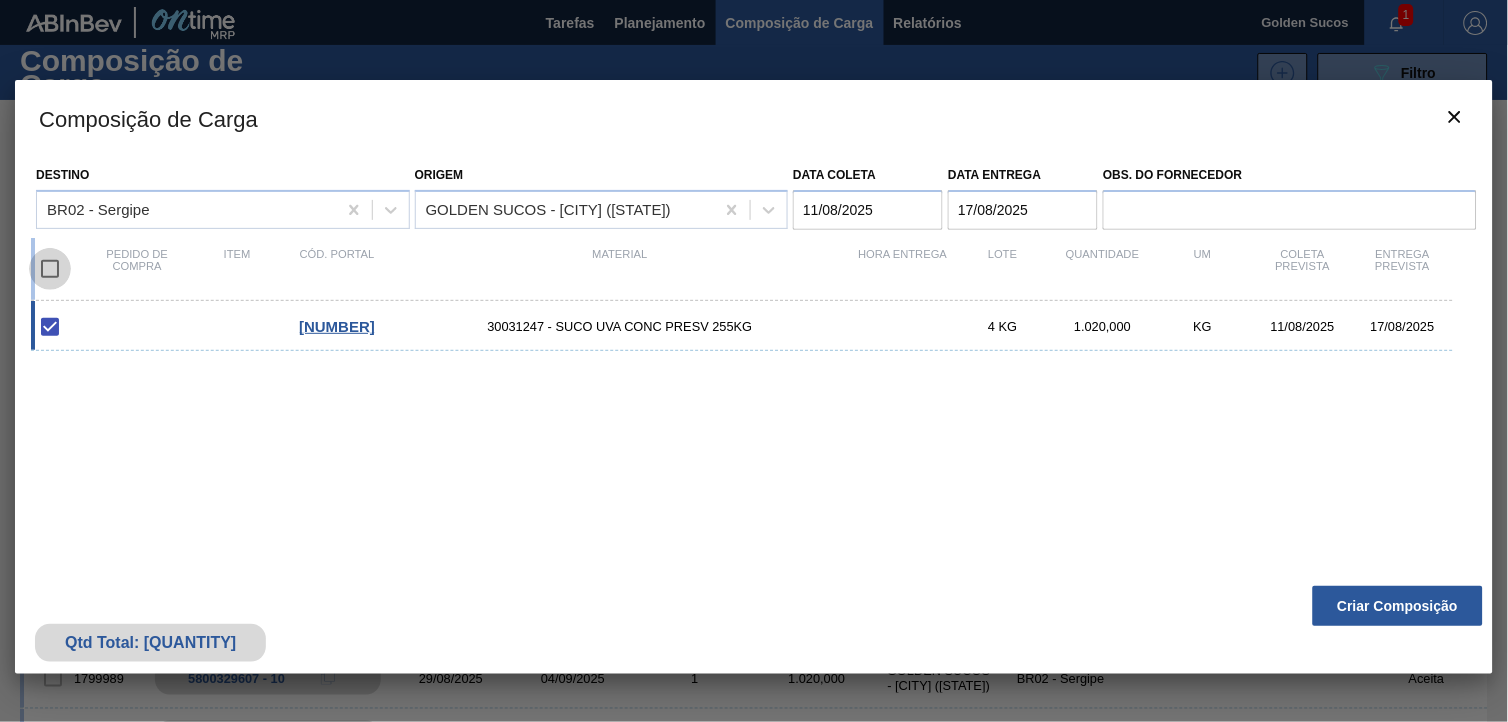 click at bounding box center [50, 269] 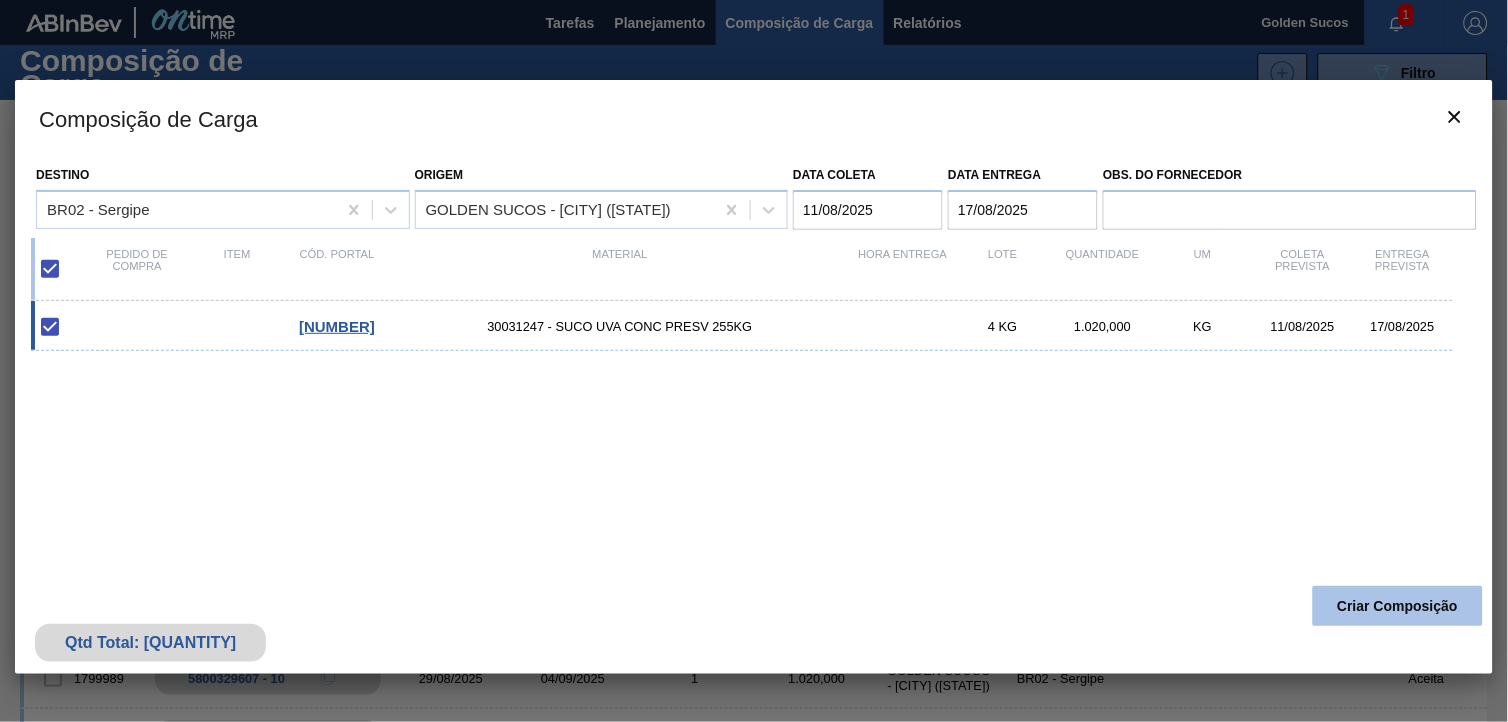 click on "Criar Composição" at bounding box center (1398, 606) 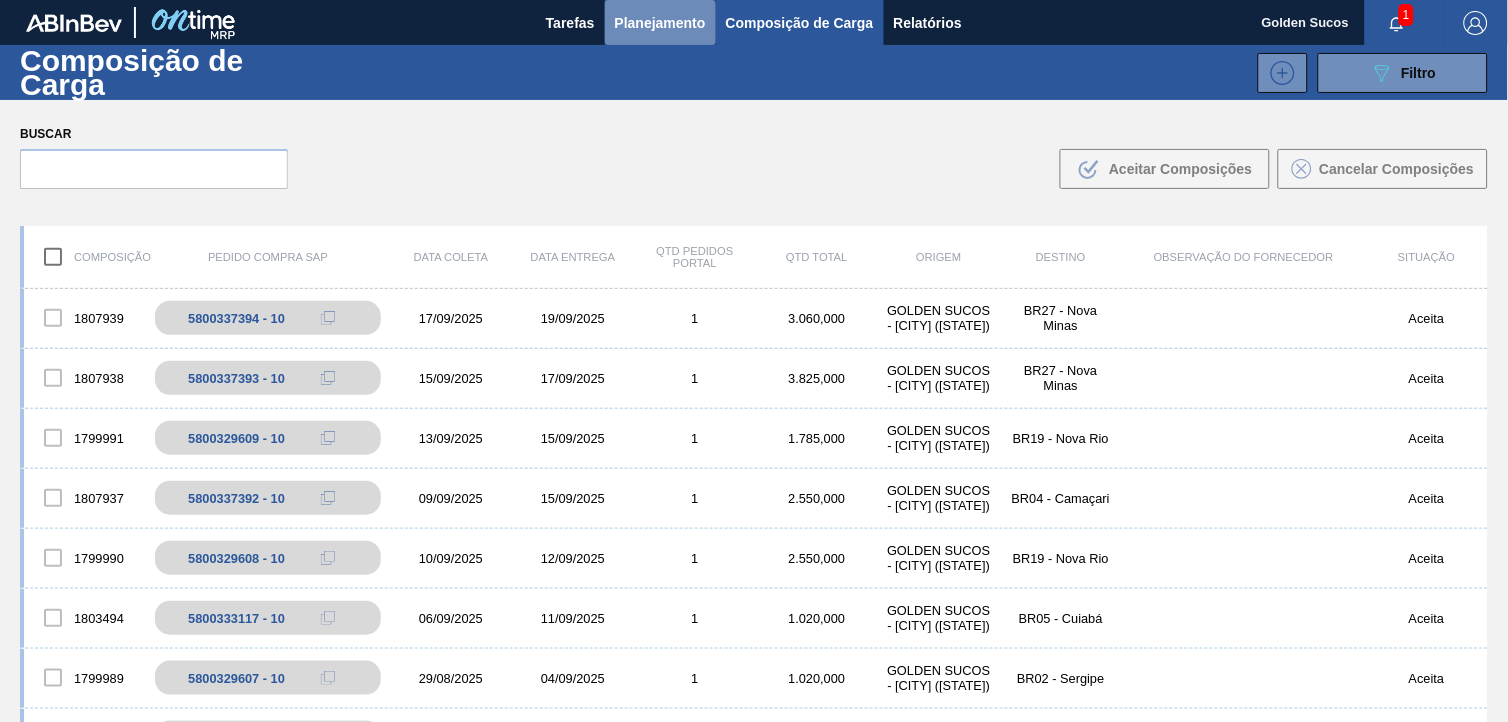 click on "Planejamento" at bounding box center [660, 23] 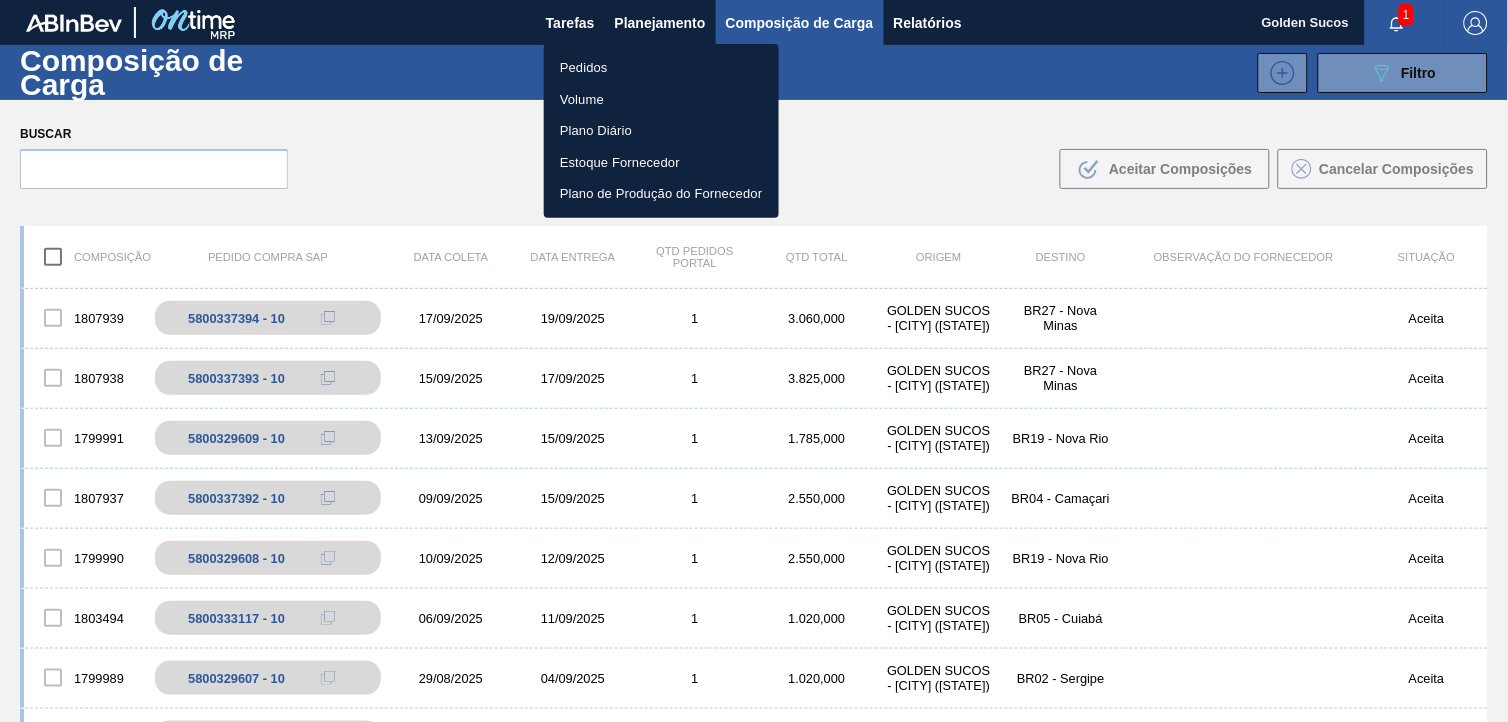 drag, startPoint x: 581, startPoint y: 66, endPoint x: 652, endPoint y: 100, distance: 78.72102 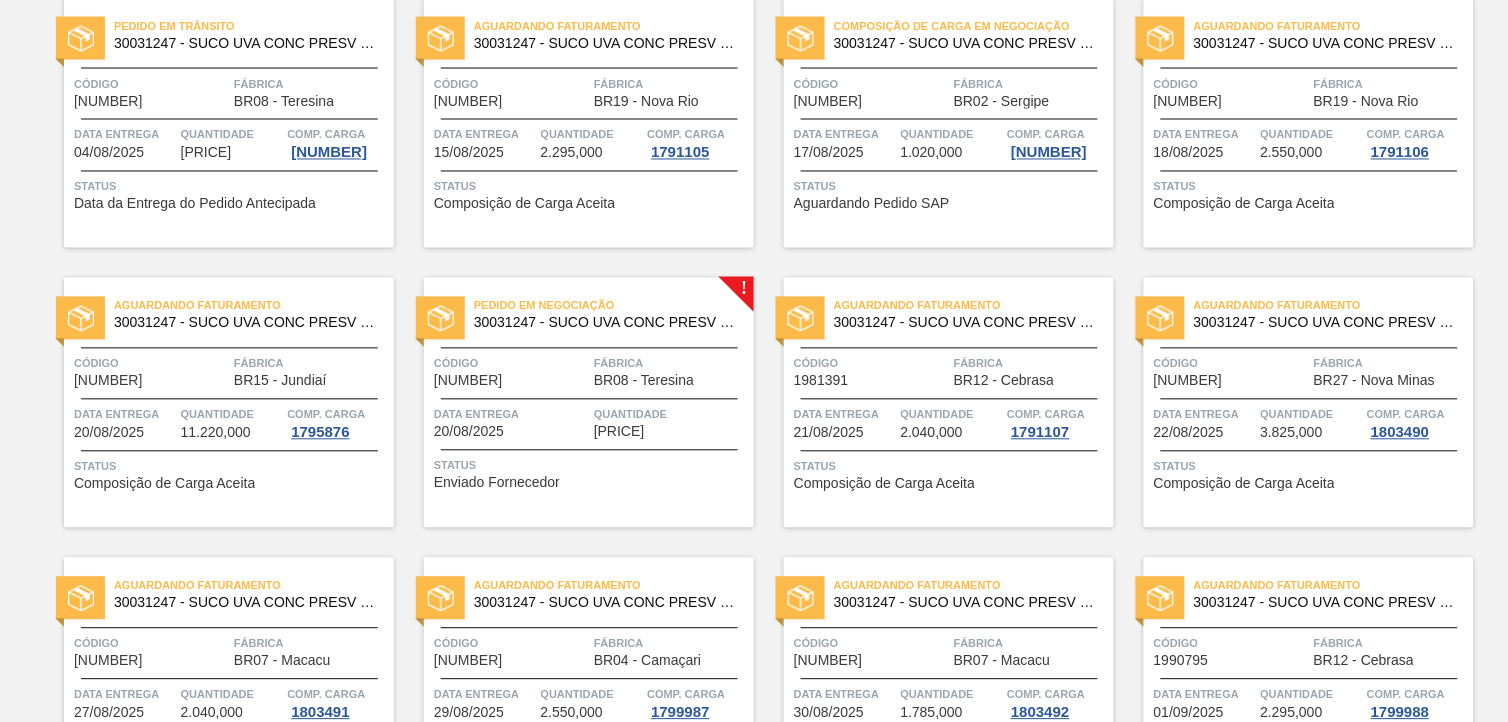 scroll, scrollTop: 777, scrollLeft: 0, axis: vertical 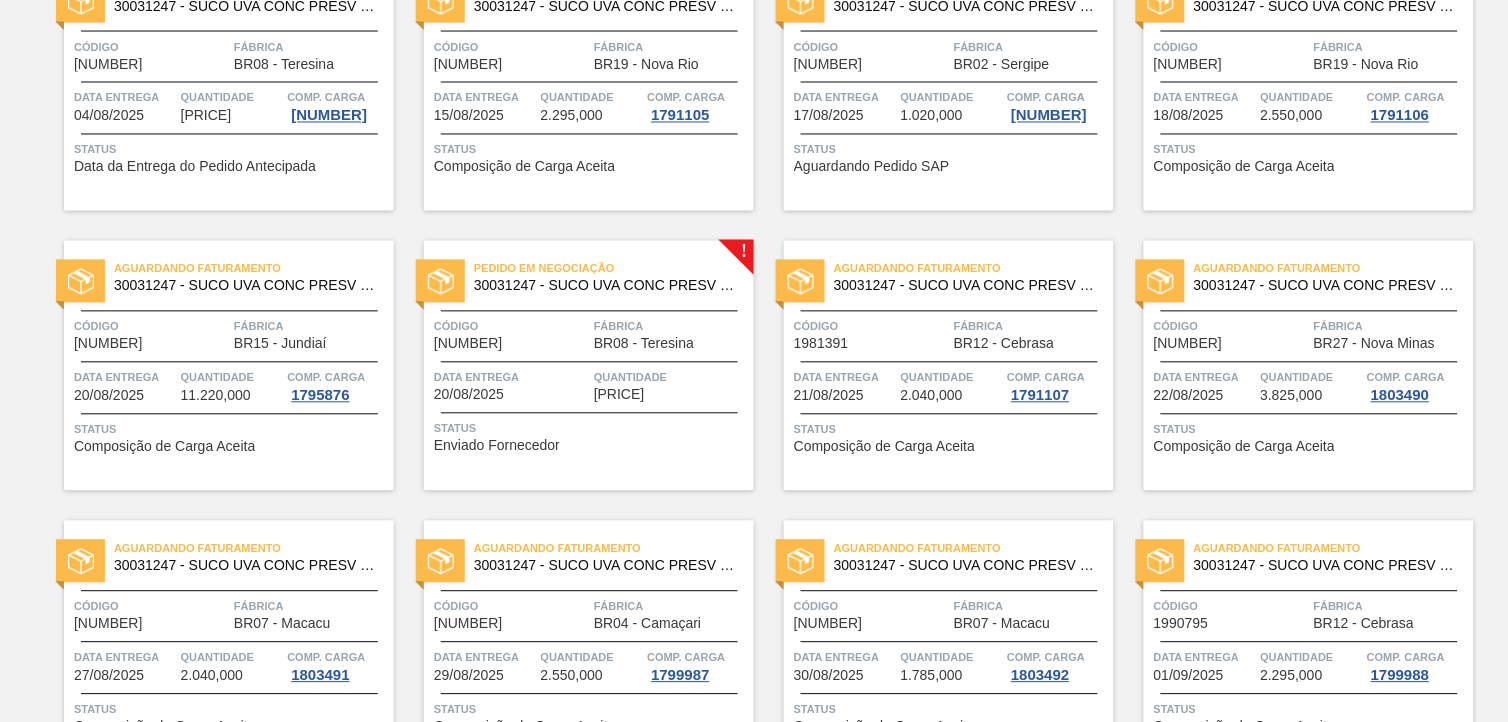 click on "30031247 - SUCO UVA CONC PRESV 255KG" at bounding box center (606, 286) 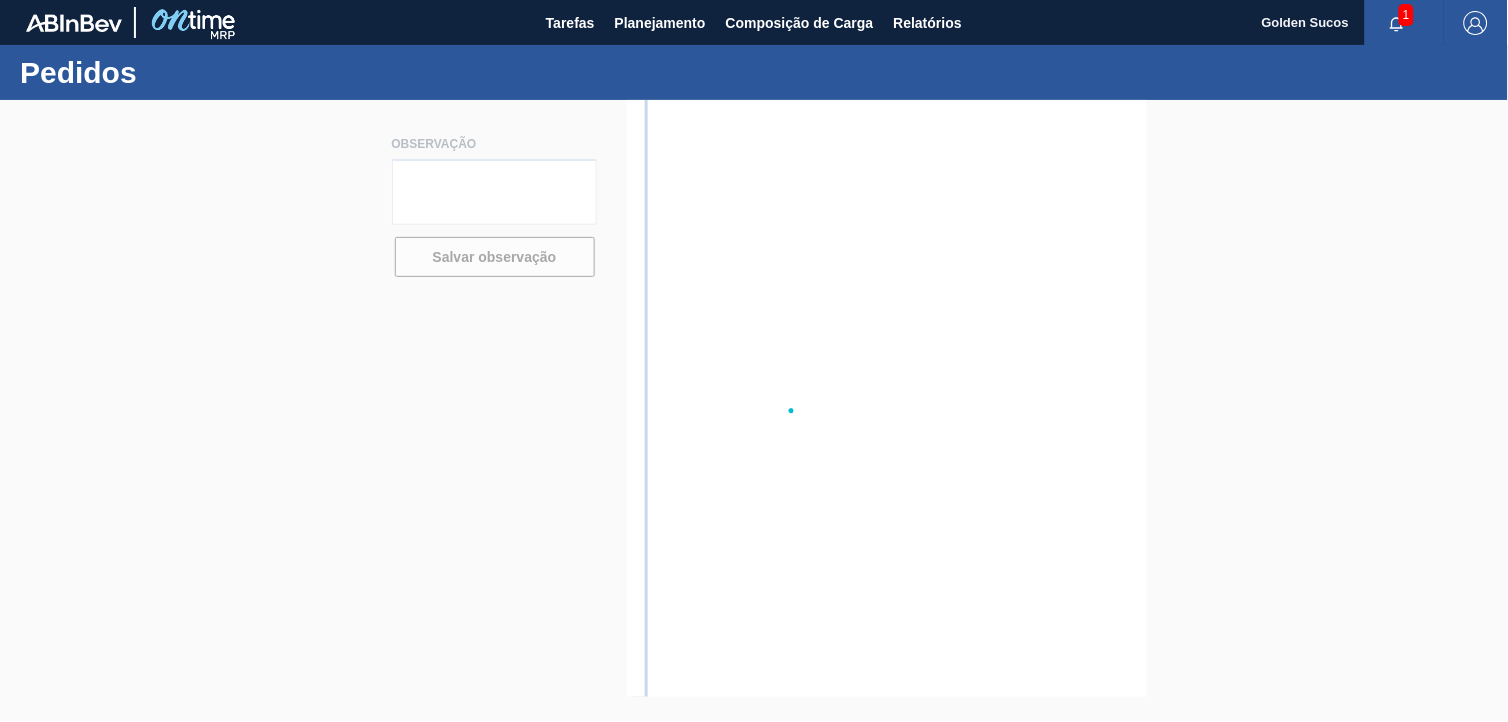 scroll, scrollTop: 0, scrollLeft: 0, axis: both 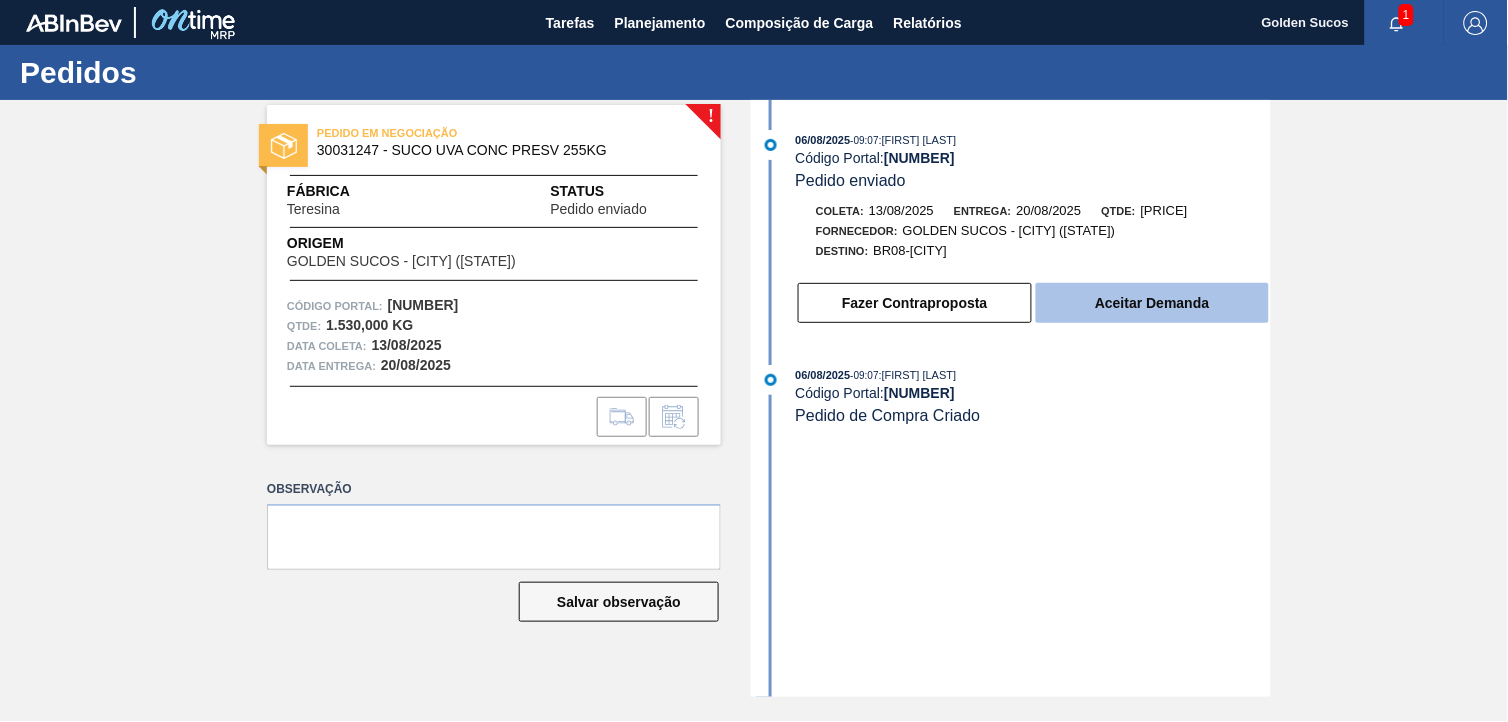 click on "Aceitar Demanda" at bounding box center [1152, 303] 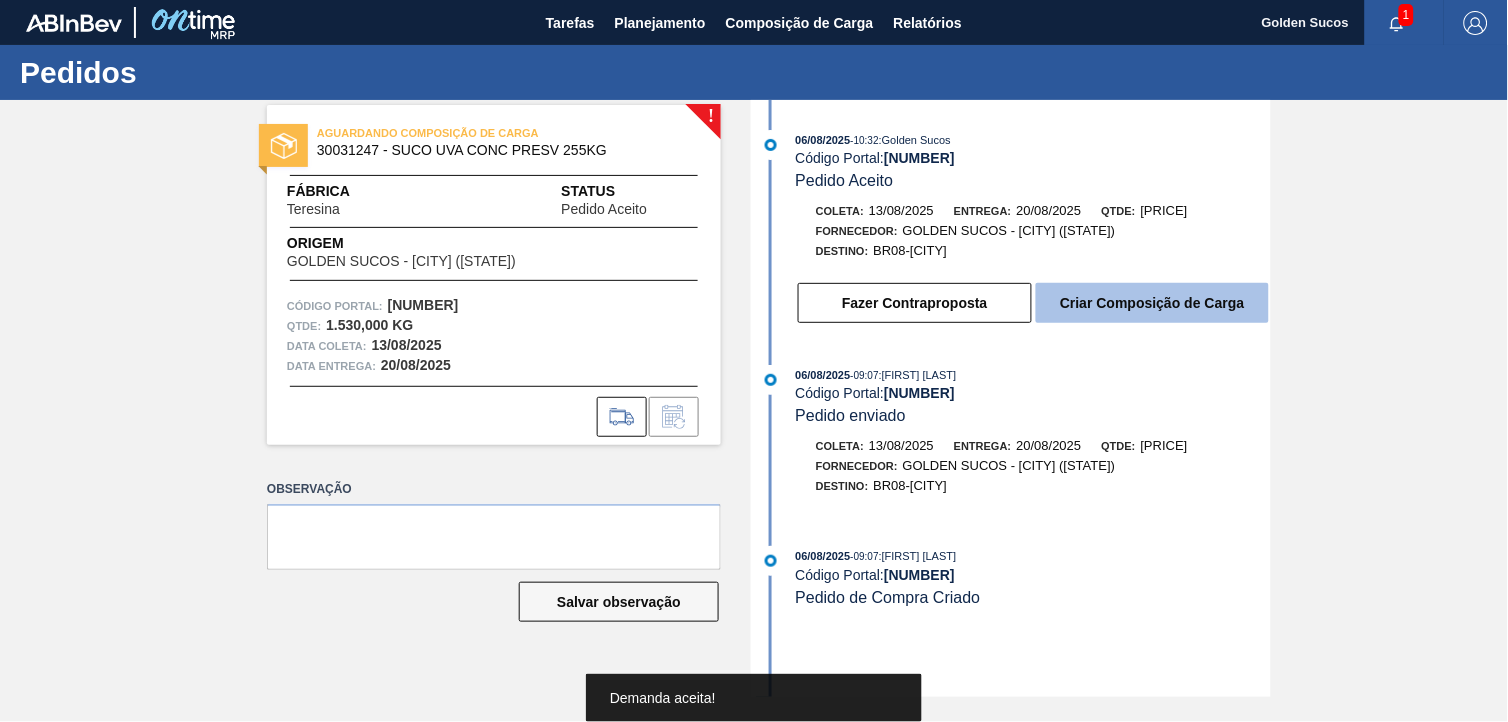 click on "Criar Composição de Carga" at bounding box center [1152, 303] 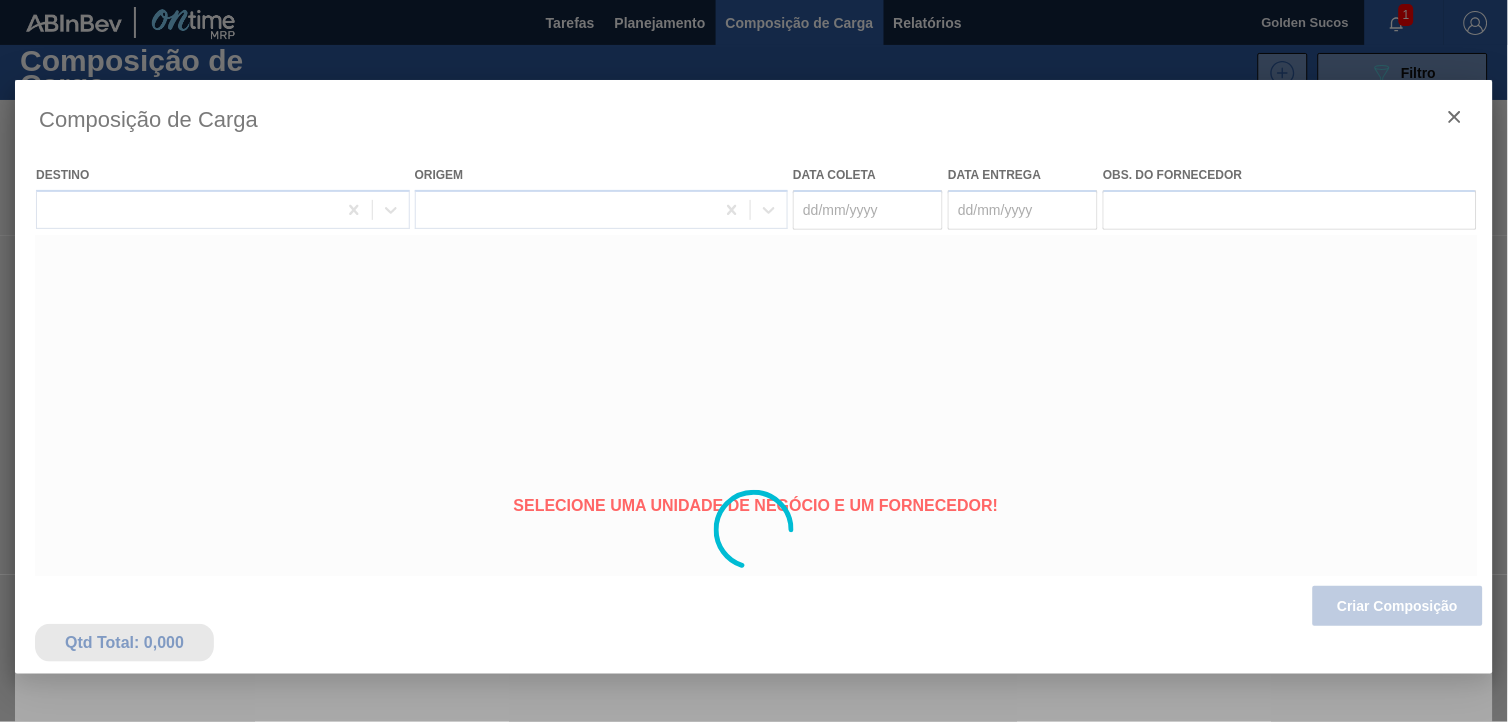 type on "13/08/2025" 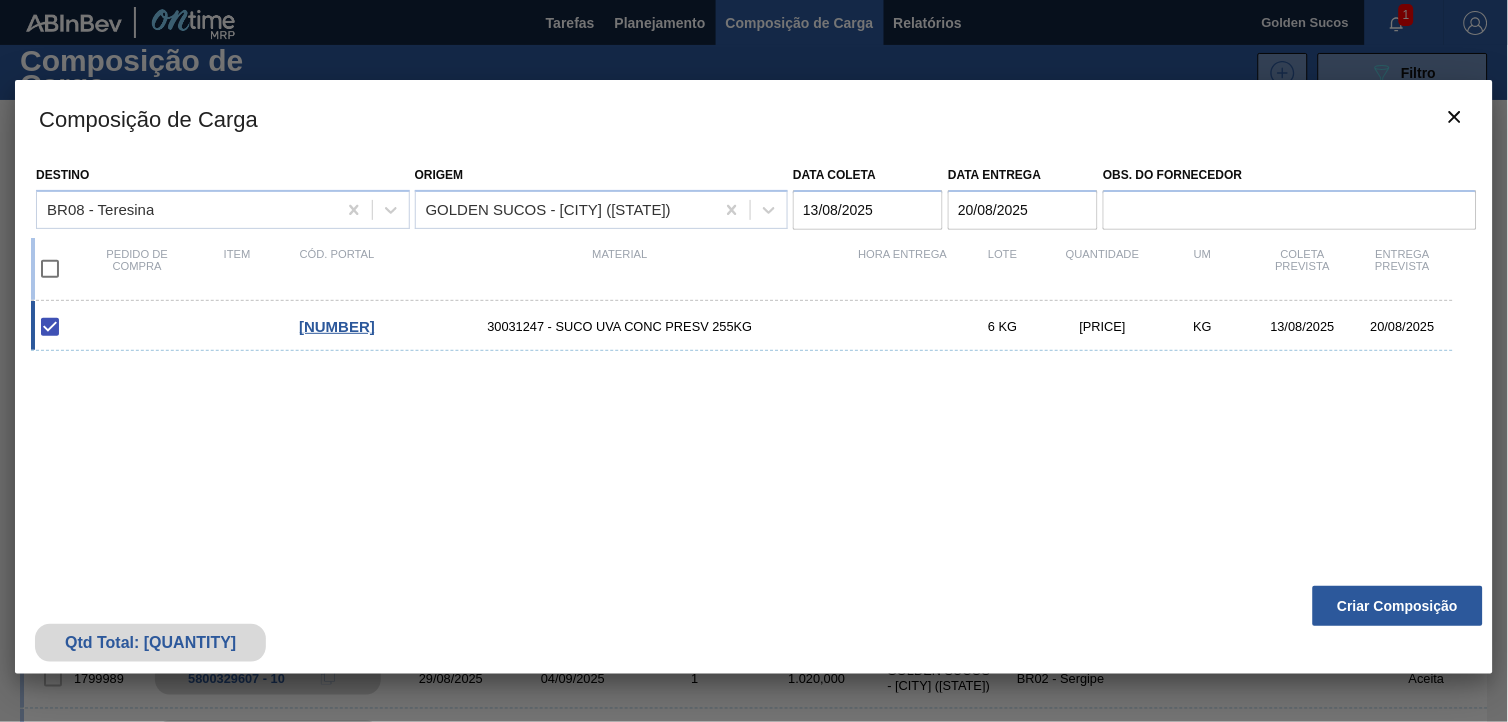 drag, startPoint x: 47, startPoint y: 261, endPoint x: 65, endPoint y: 263, distance: 18.110771 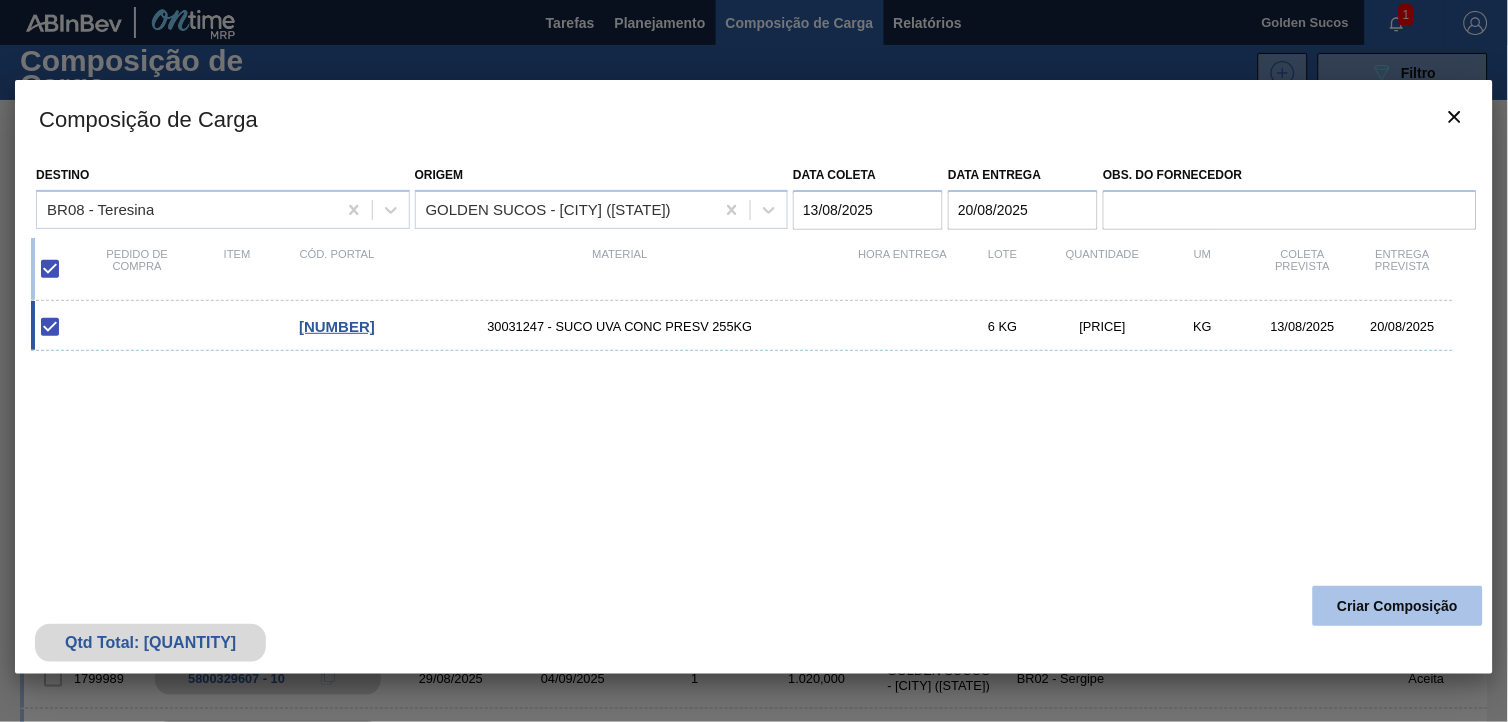 click on "Criar Composição" at bounding box center [1398, 606] 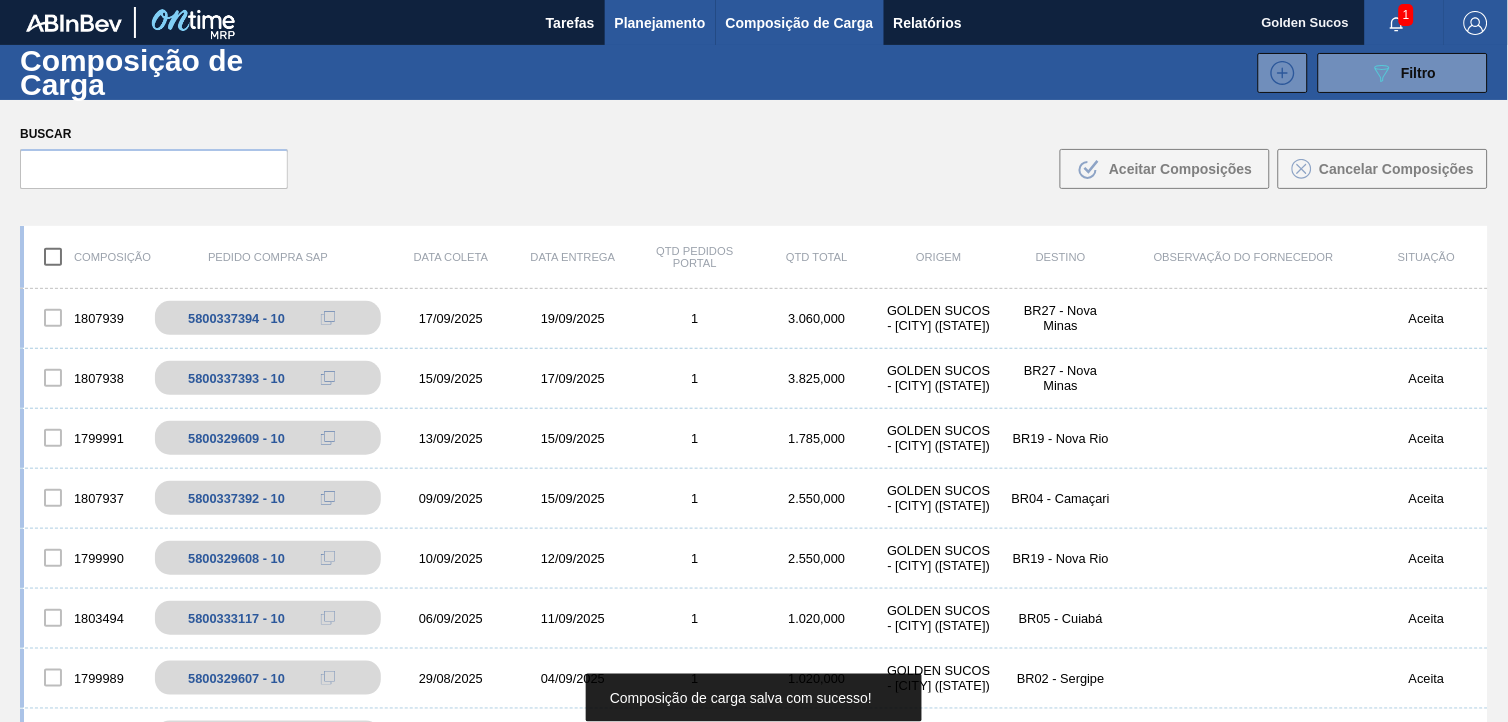 click on "Planejamento" at bounding box center [660, 23] 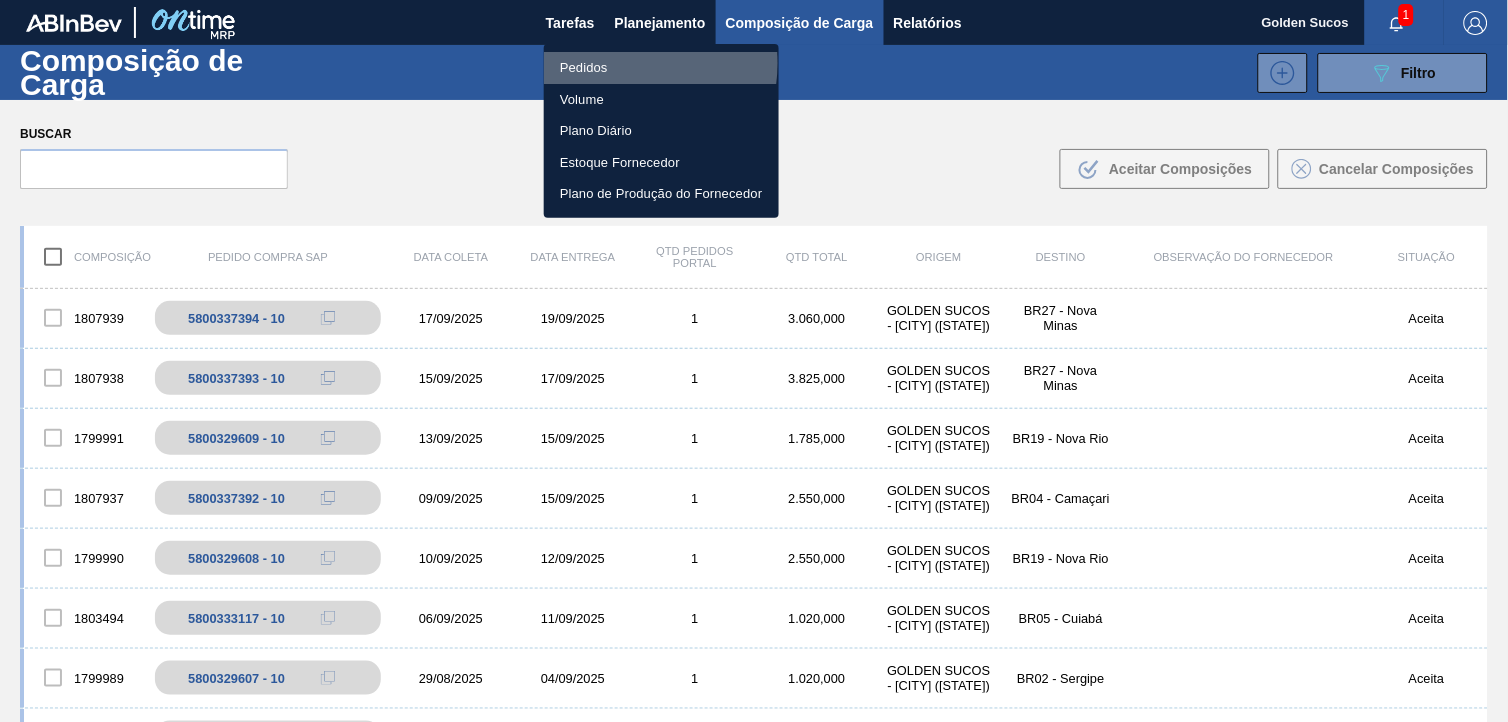 click on "Pedidos" at bounding box center [661, 68] 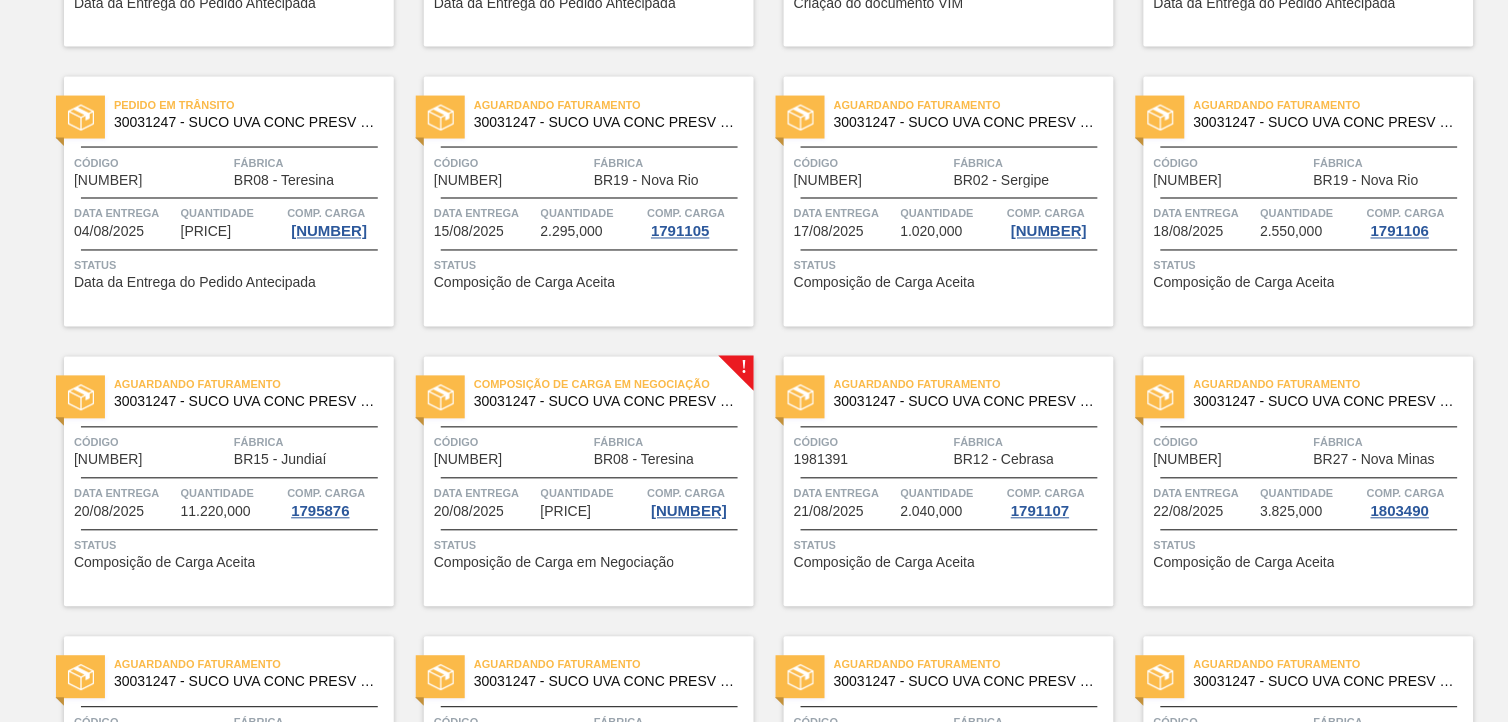 scroll, scrollTop: 888, scrollLeft: 0, axis: vertical 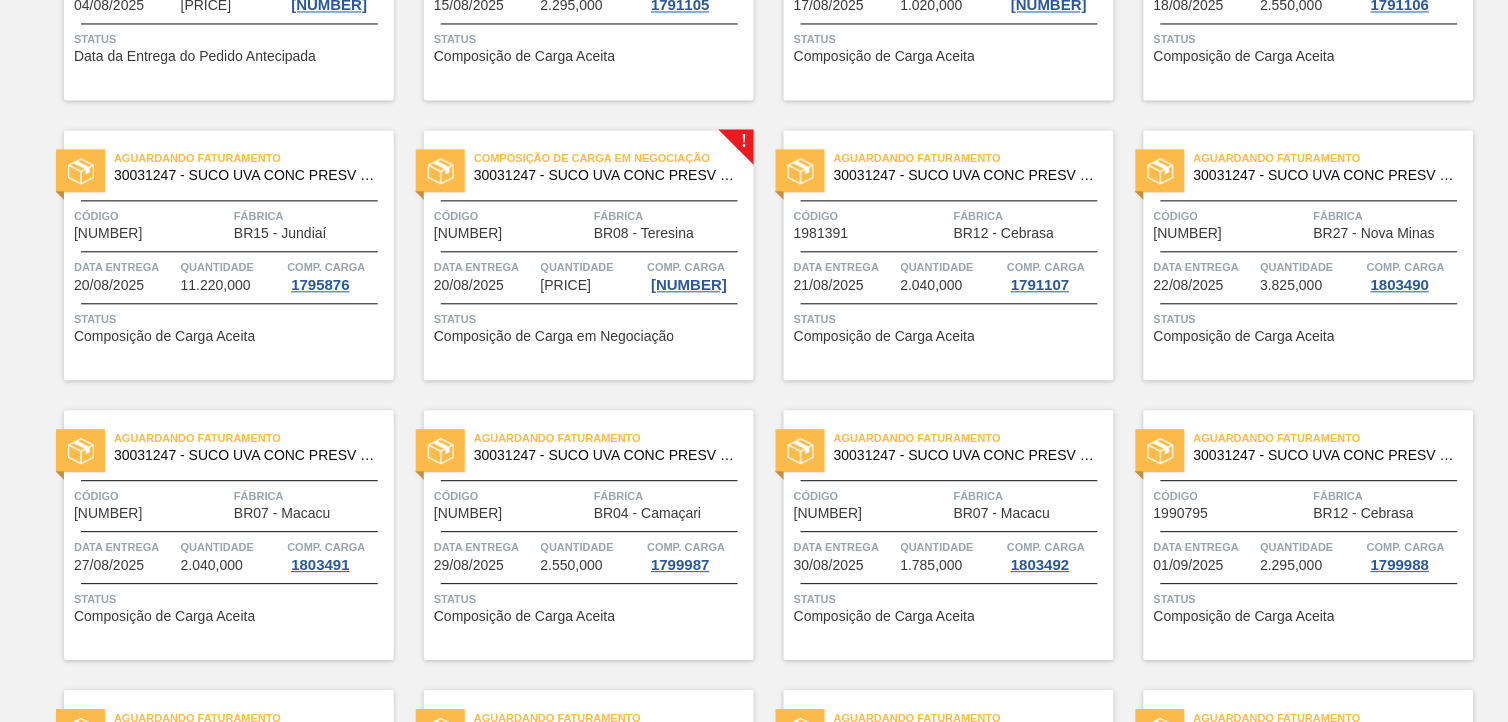 click on "30031247 - SUCO UVA CONC PRESV 255KG" at bounding box center [606, 175] 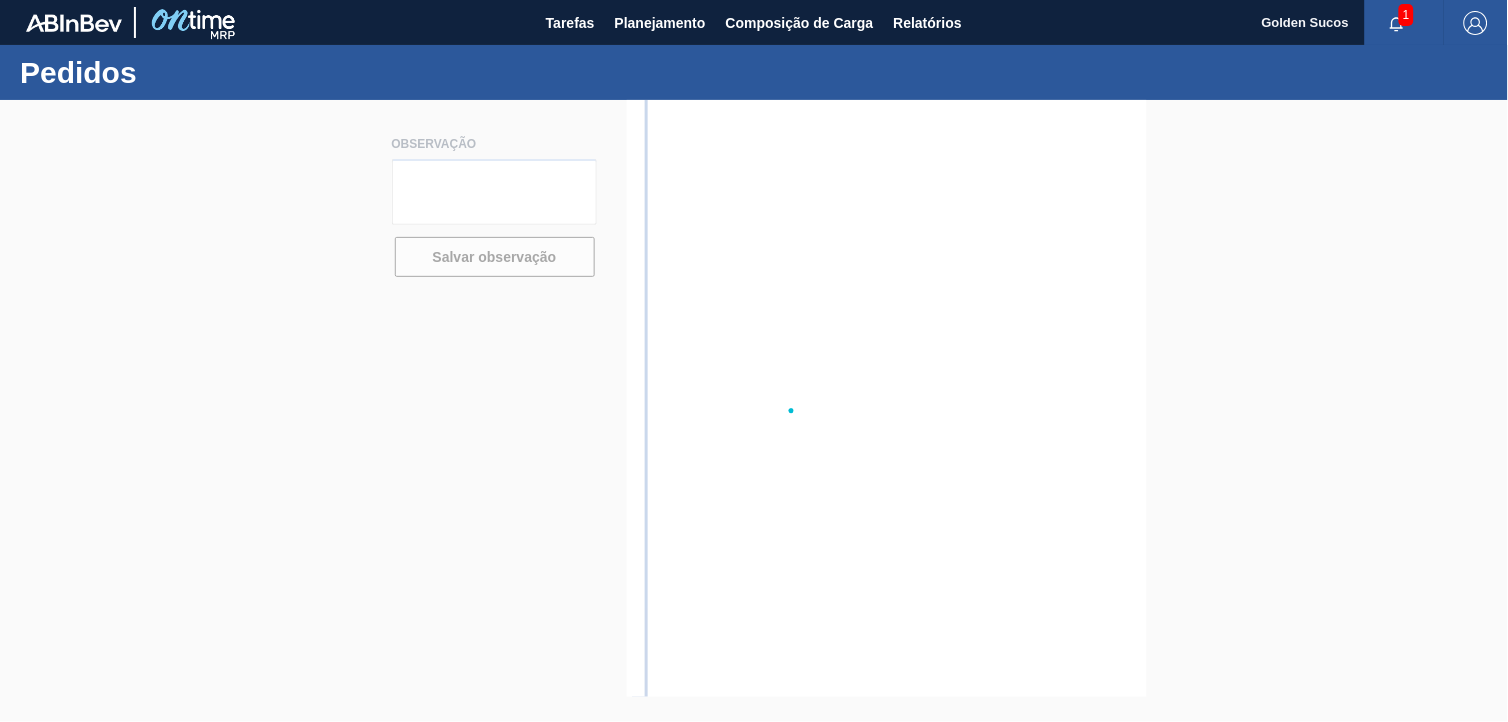 scroll, scrollTop: 0, scrollLeft: 0, axis: both 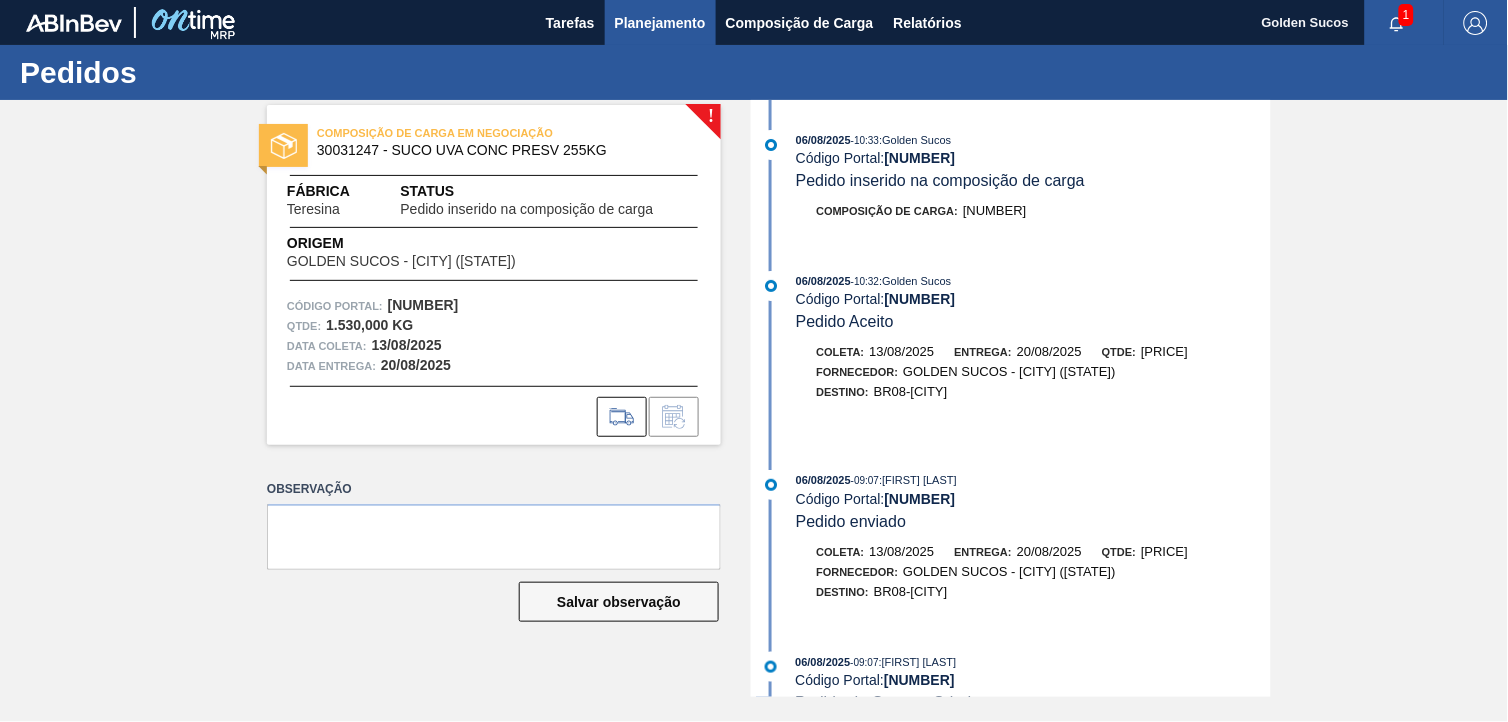 click on "Planejamento" at bounding box center [660, 23] 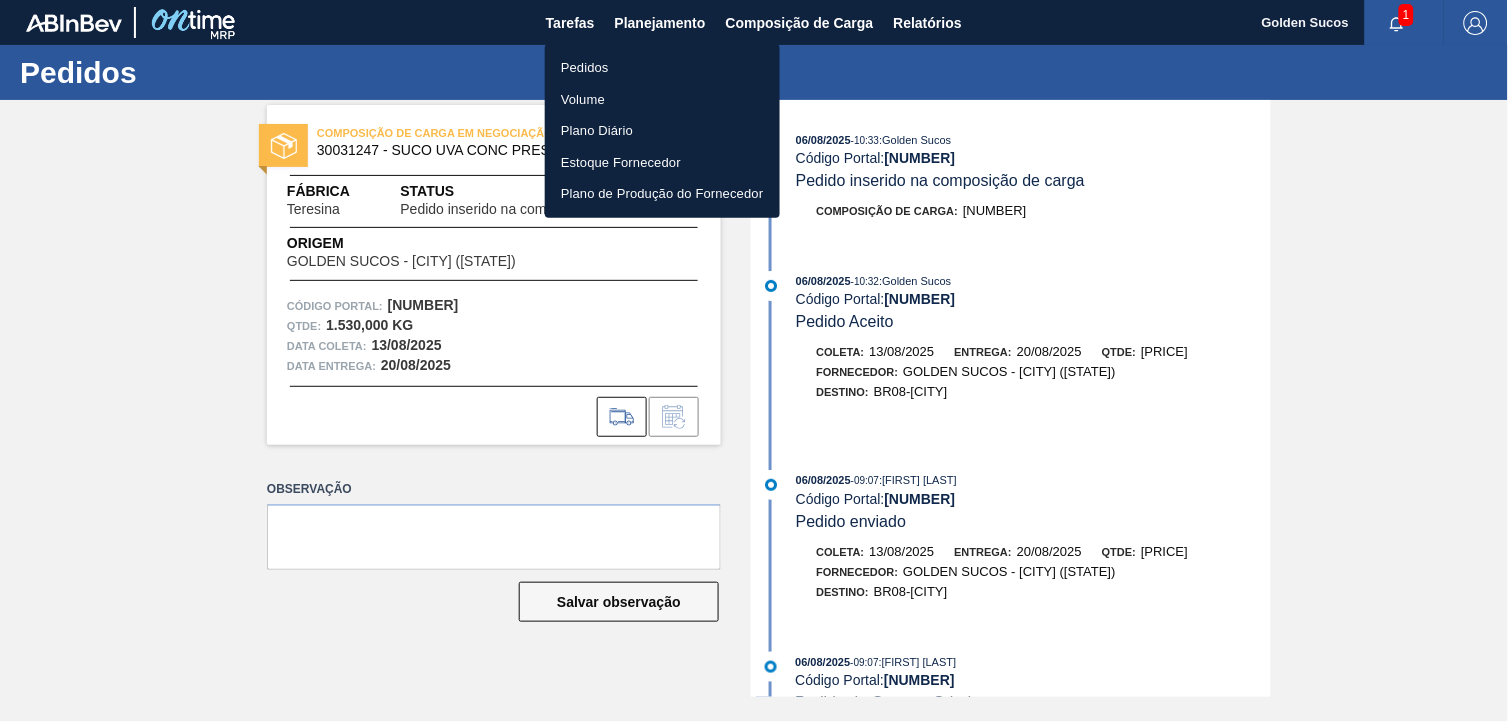 click on "Pedidos" at bounding box center (662, 68) 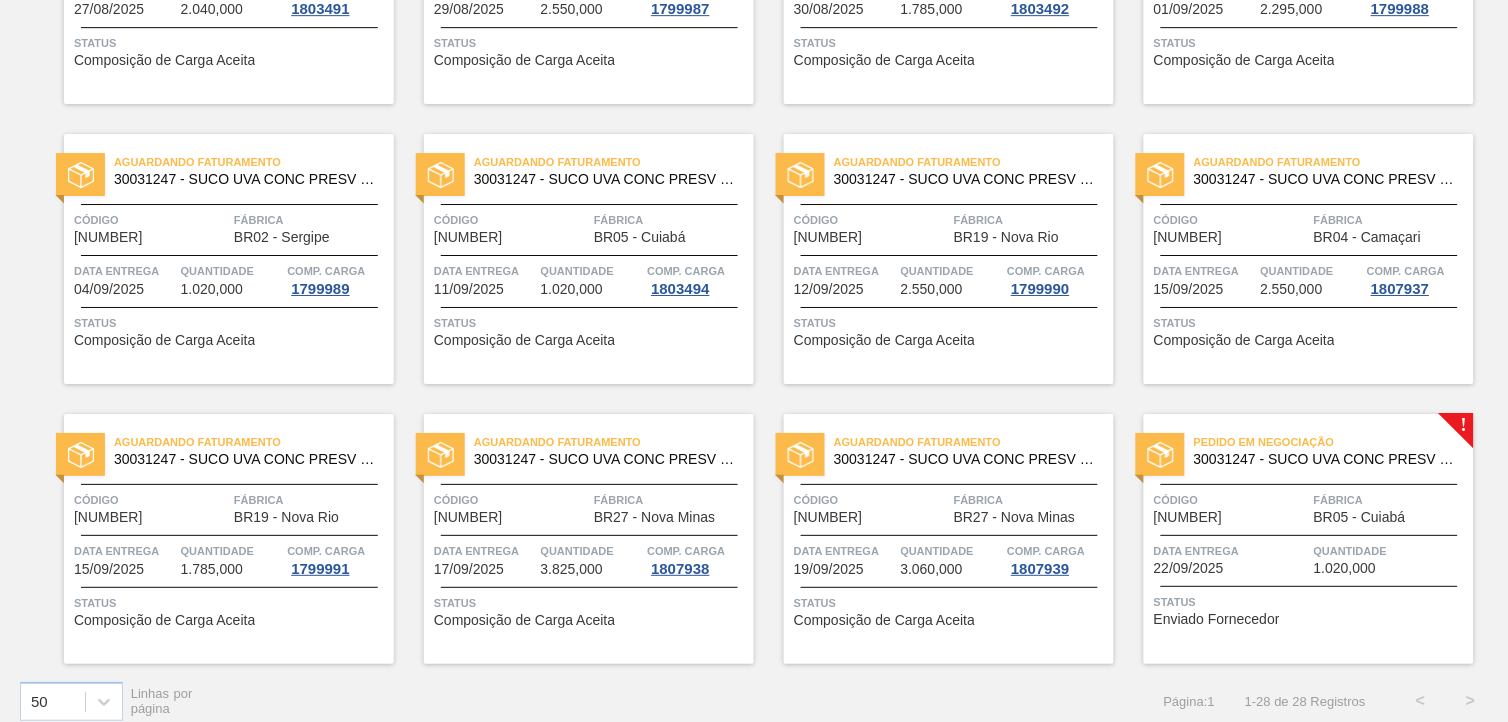 scroll, scrollTop: 1460, scrollLeft: 0, axis: vertical 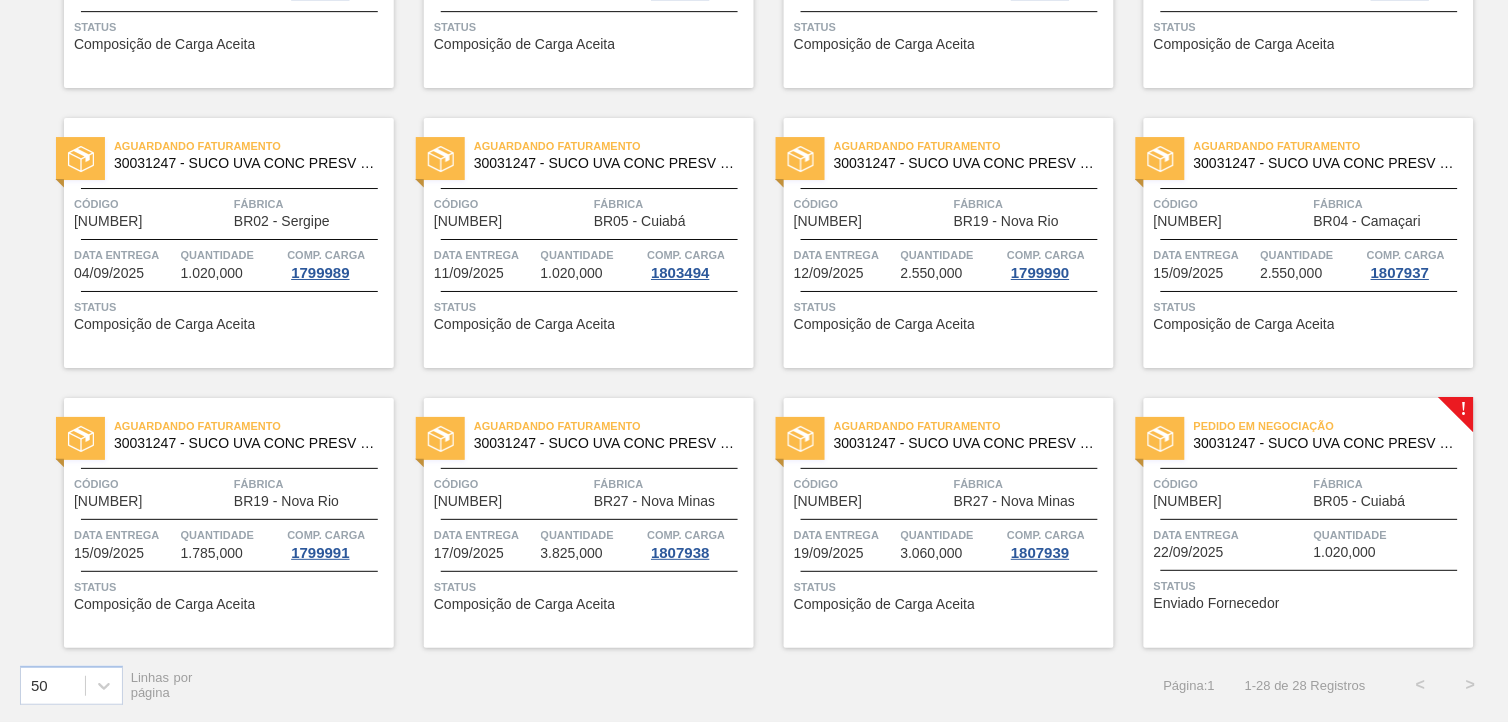 click on "30031247 - SUCO UVA CONC PRESV 255KG" at bounding box center (1326, 443) 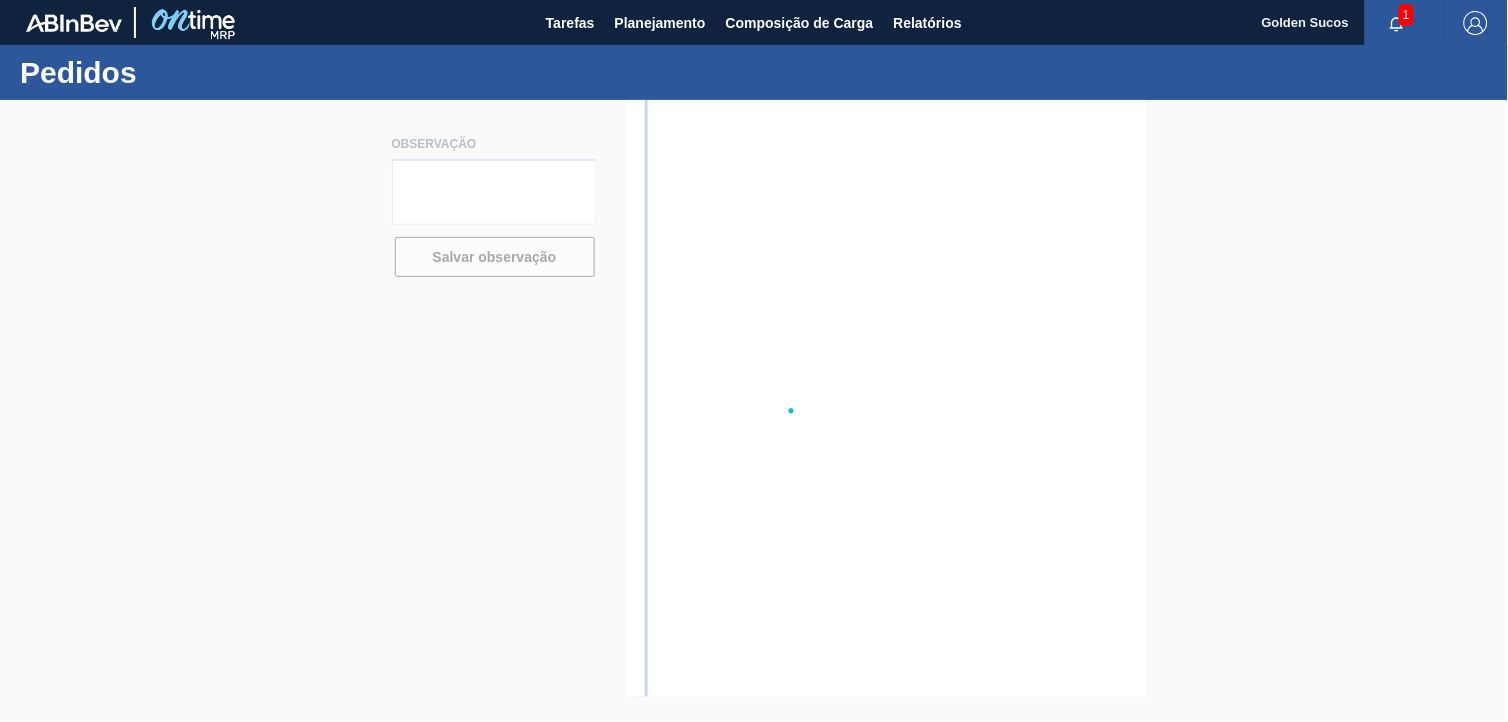 scroll, scrollTop: 0, scrollLeft: 0, axis: both 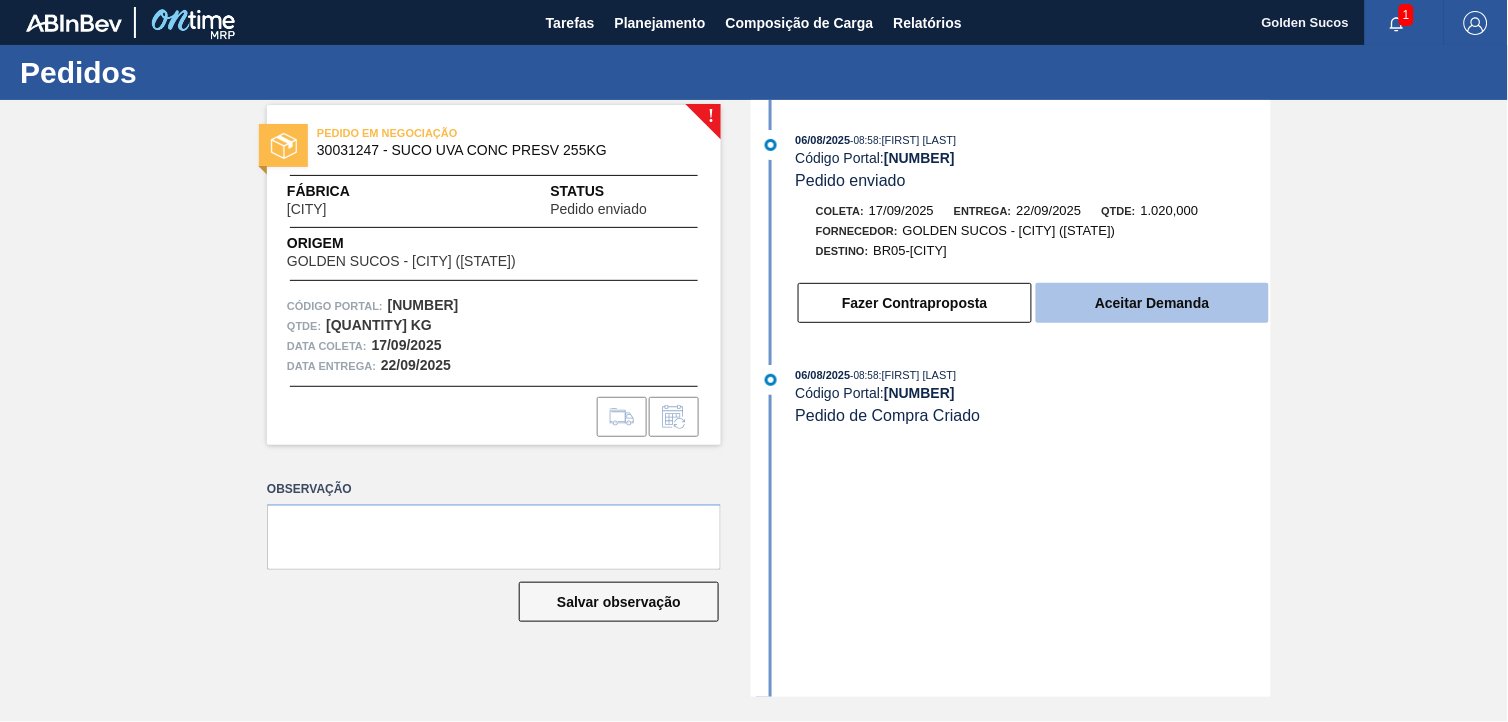 click on "Aceitar Demanda" at bounding box center [1152, 303] 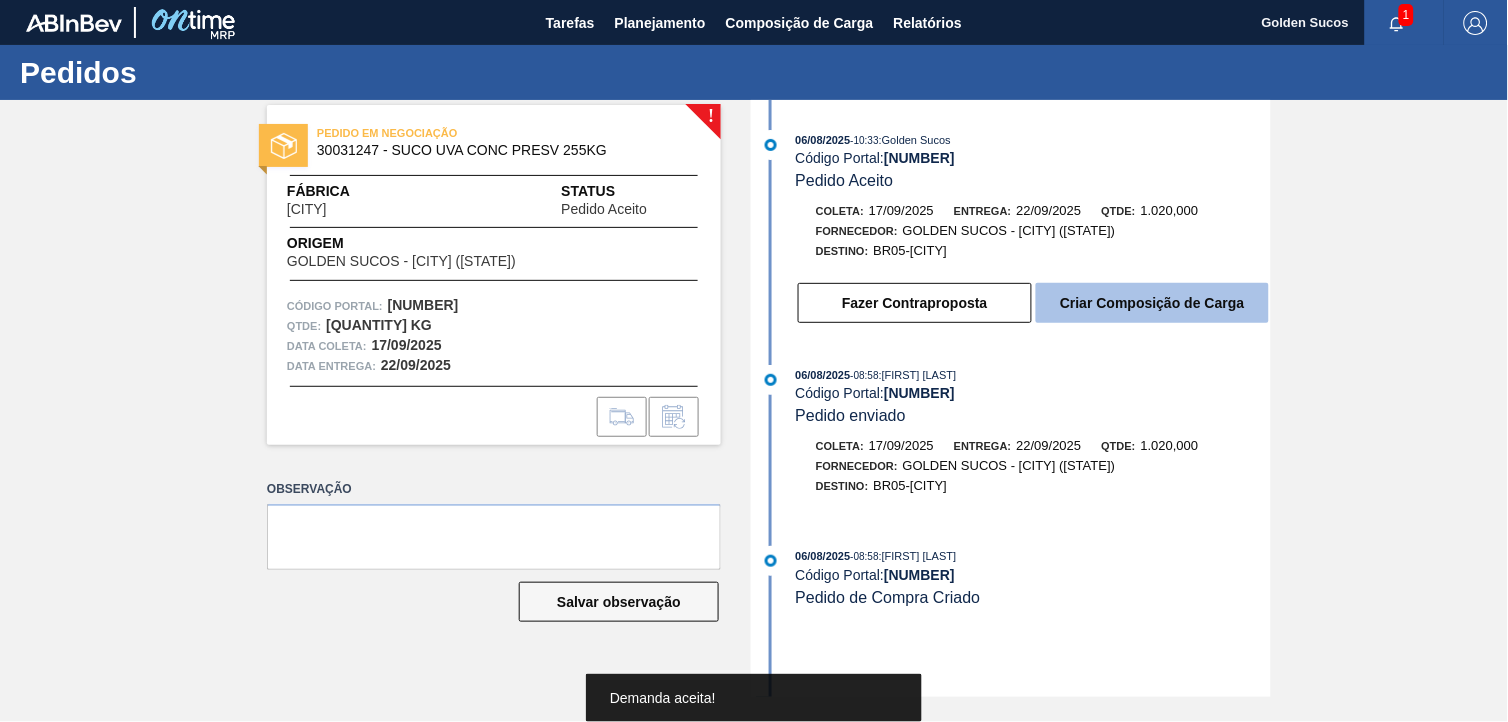 click on "Criar Composição de Carga" at bounding box center [1152, 303] 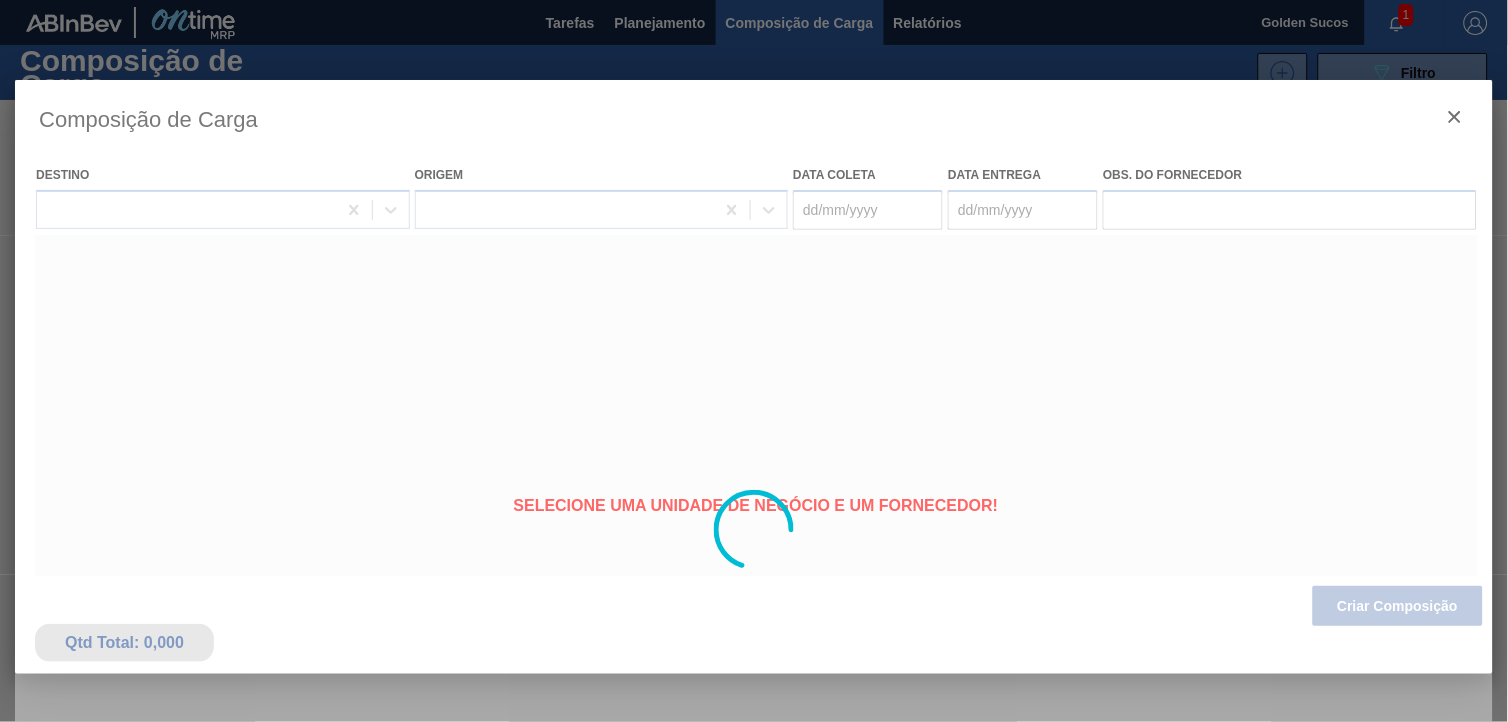 type on "17/09/2025" 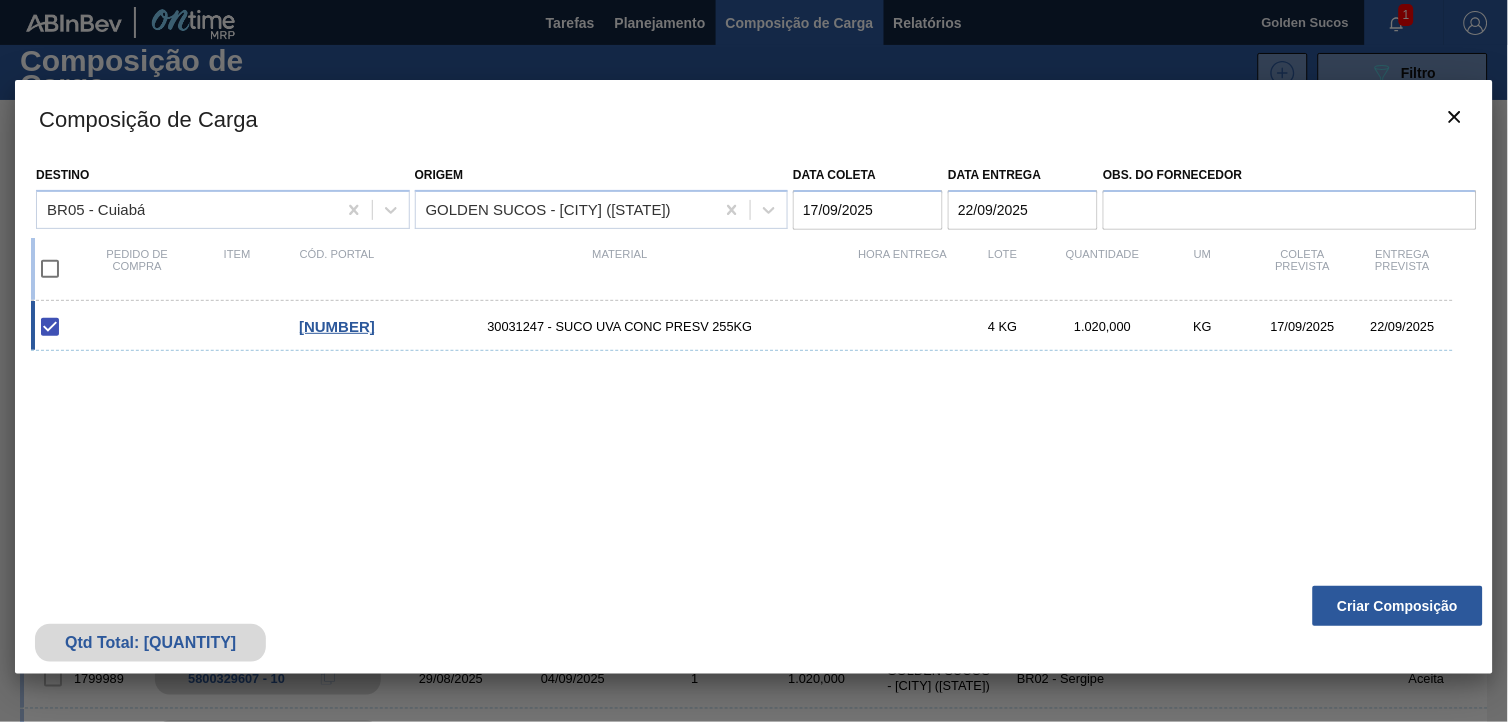 click at bounding box center (50, 269) 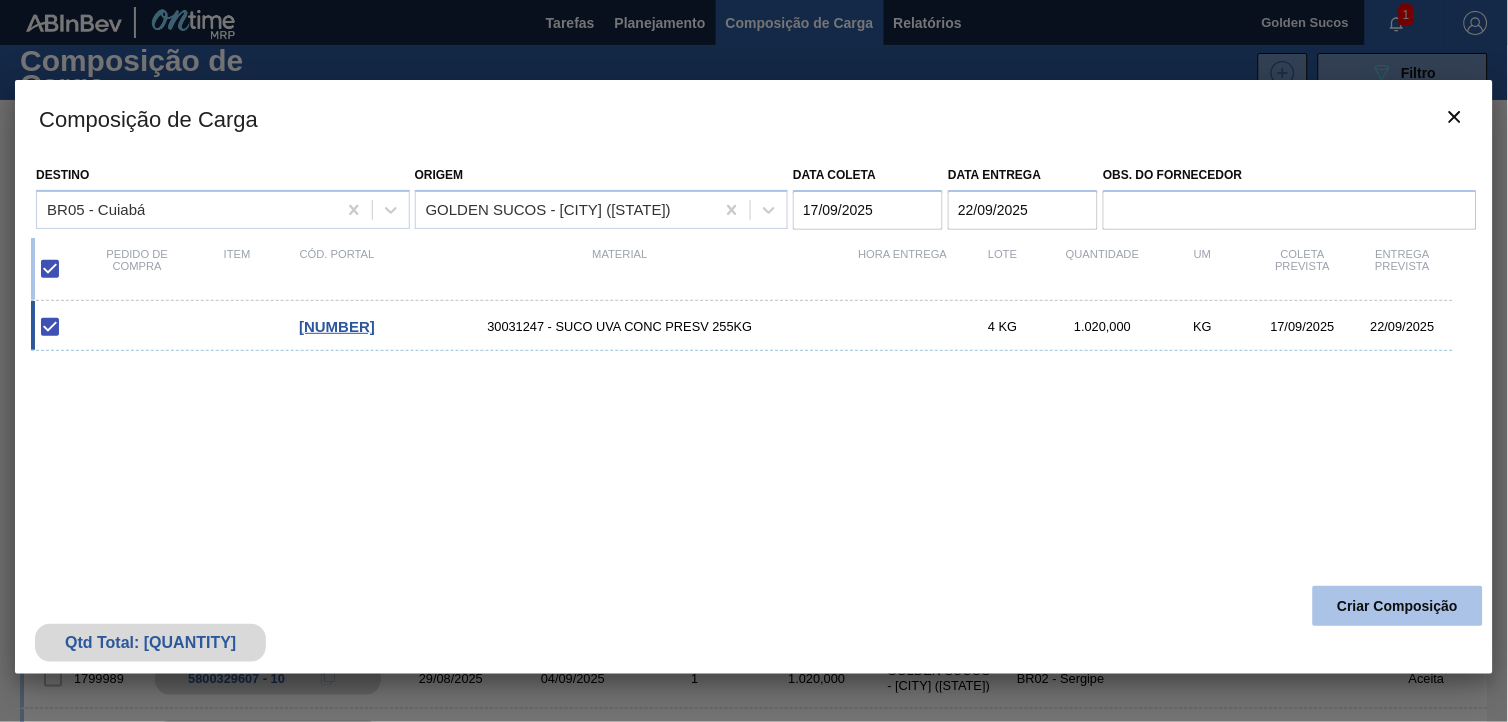 click on "Criar Composição" at bounding box center (1398, 606) 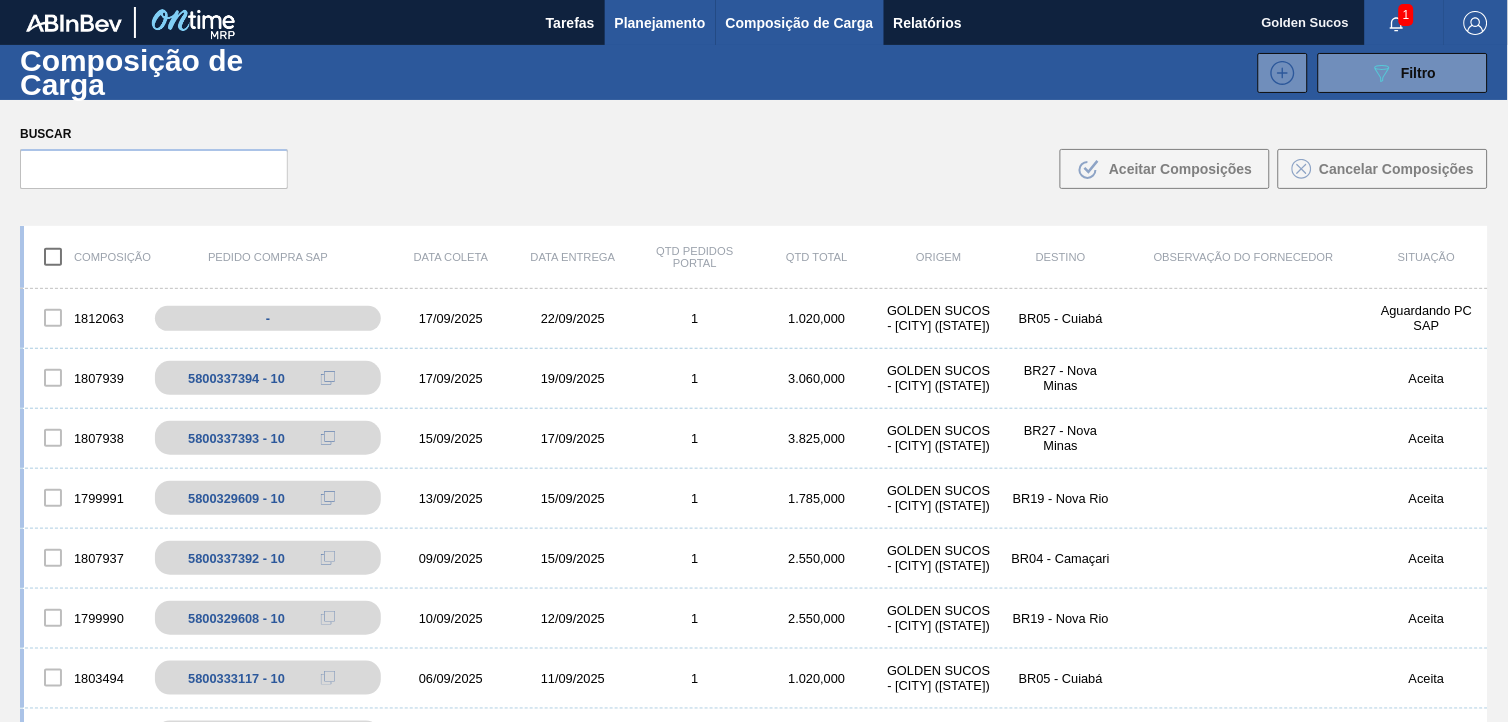 click on "Planejamento" at bounding box center [660, 23] 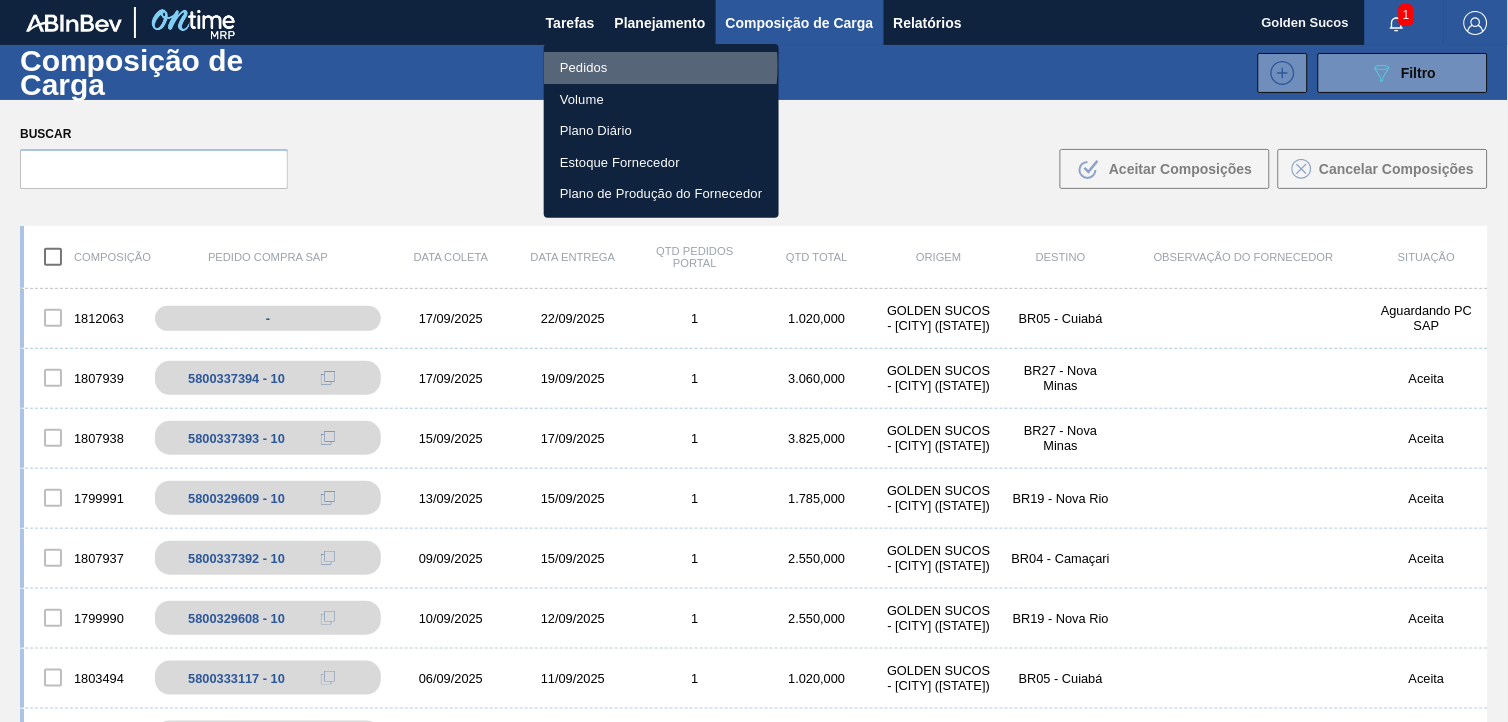 click on "Pedidos" at bounding box center (661, 68) 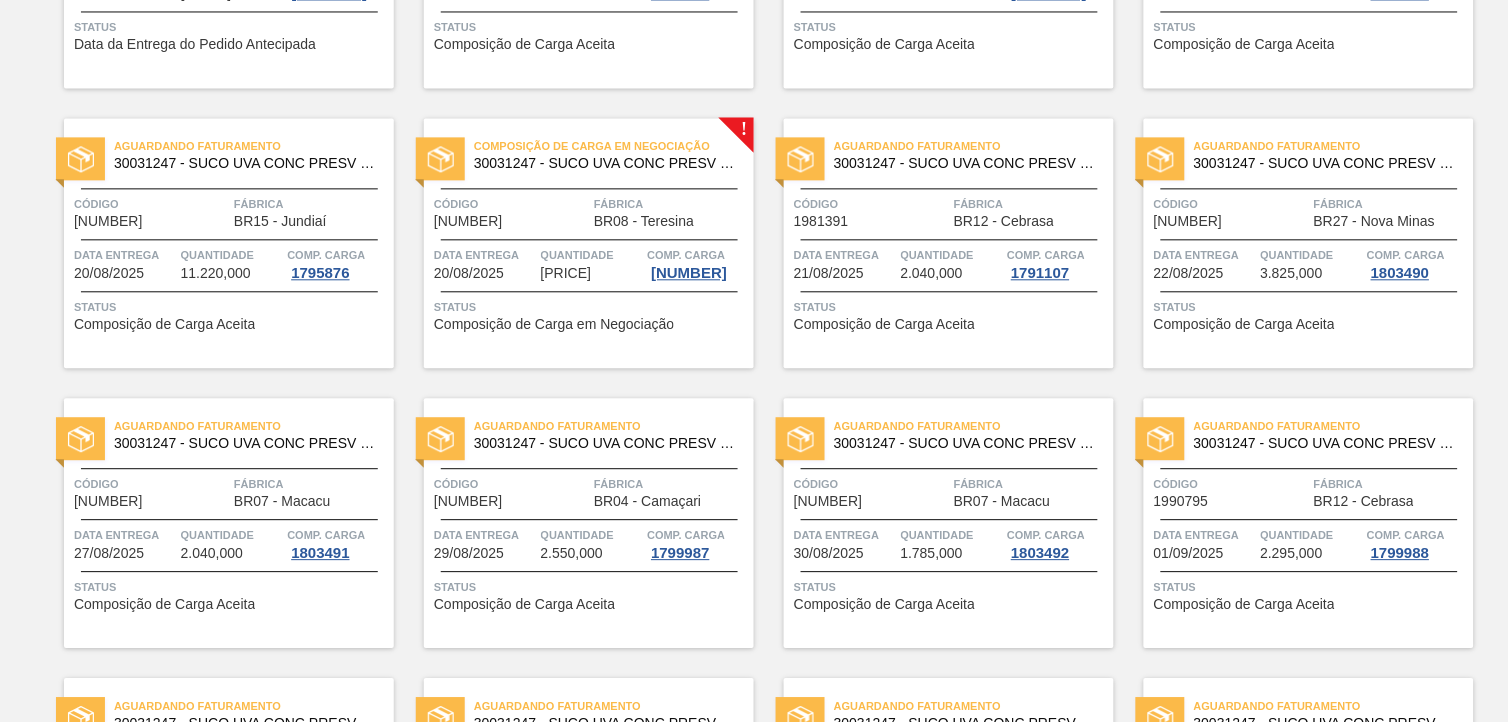 scroll, scrollTop: 682, scrollLeft: 0, axis: vertical 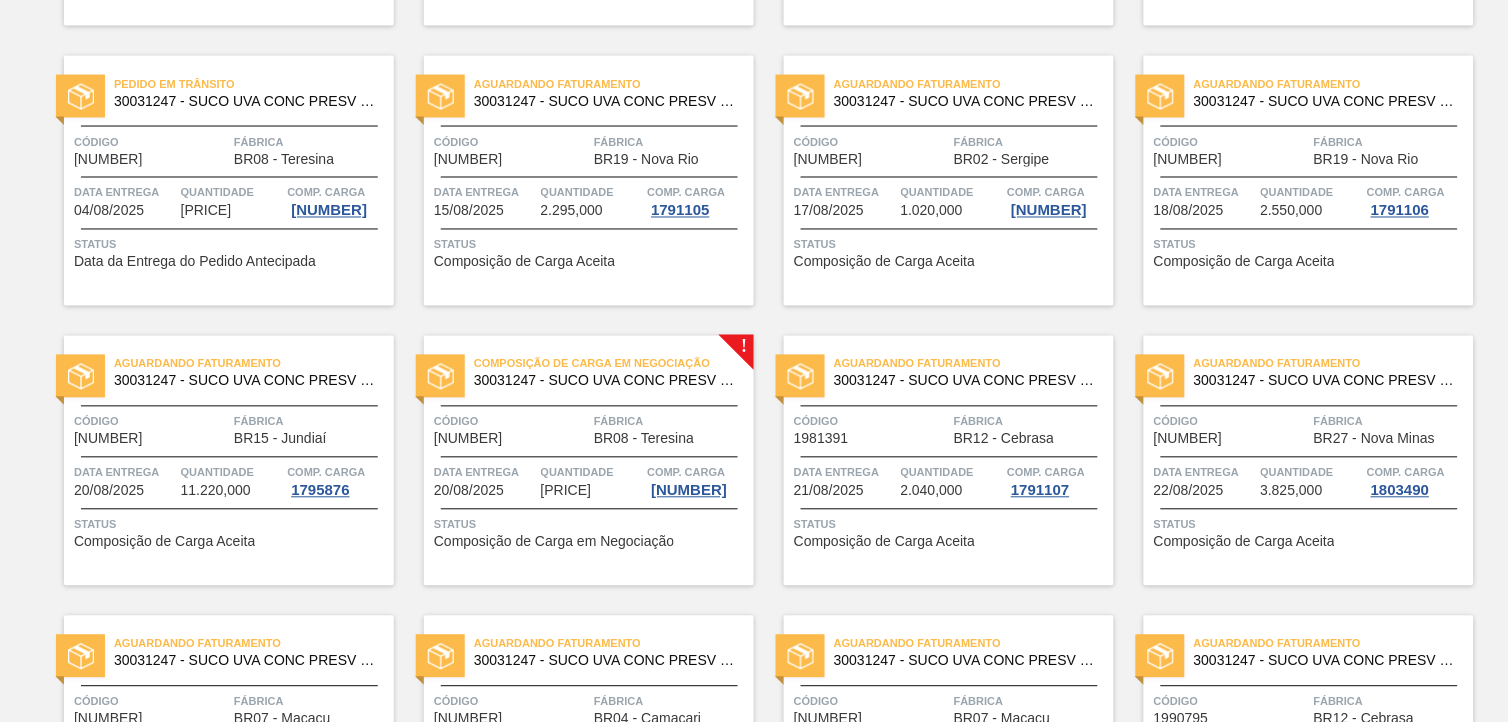 click on "30031247 - SUCO UVA CONC PRESV 255KG" at bounding box center [606, 381] 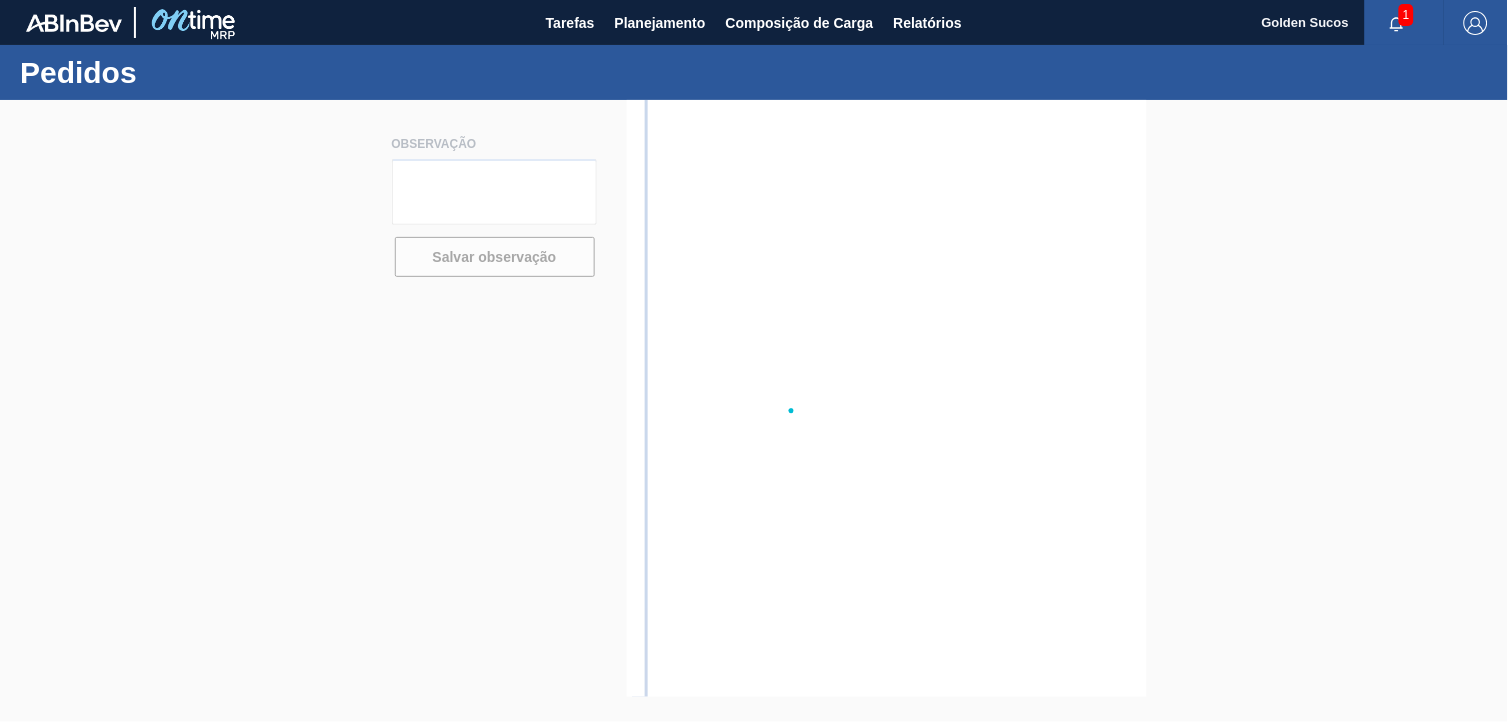scroll, scrollTop: 0, scrollLeft: 0, axis: both 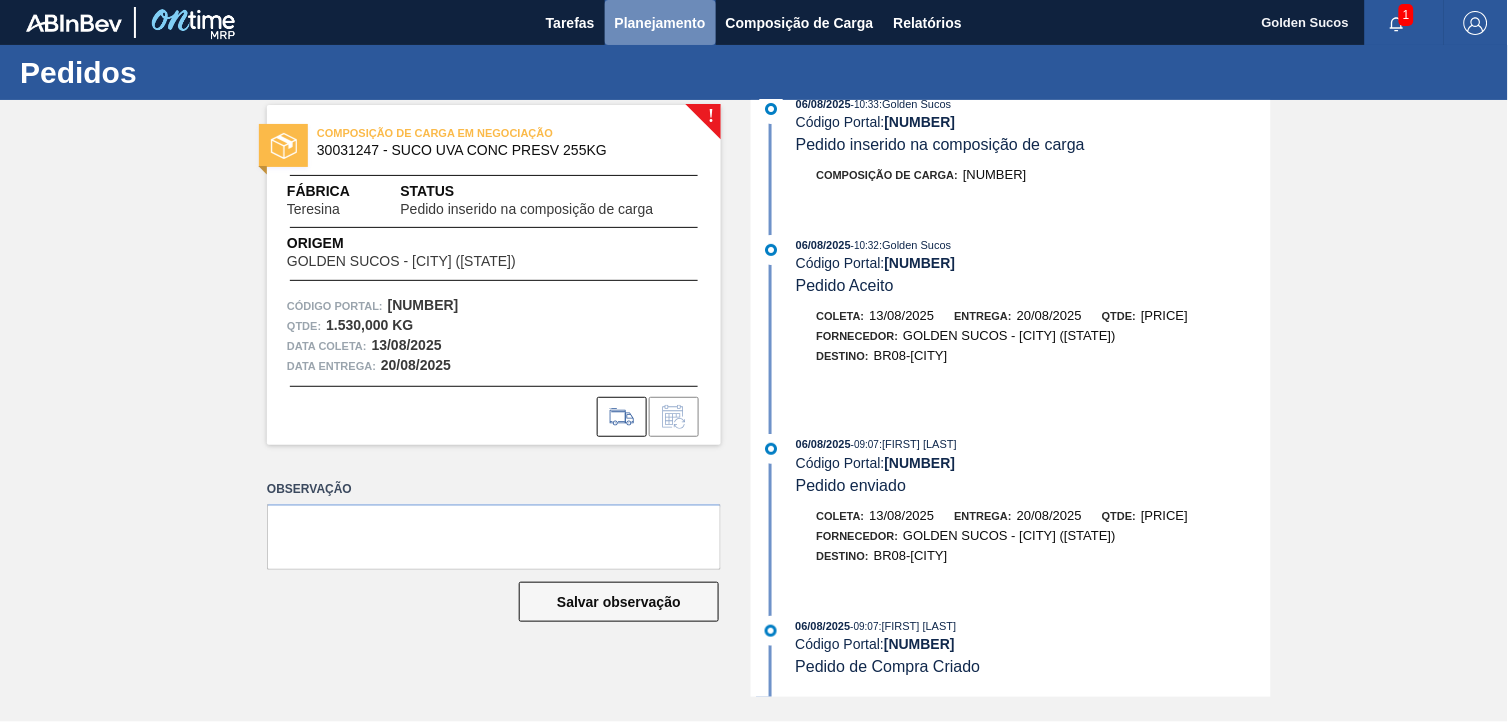 click on "Planejamento" at bounding box center (660, 23) 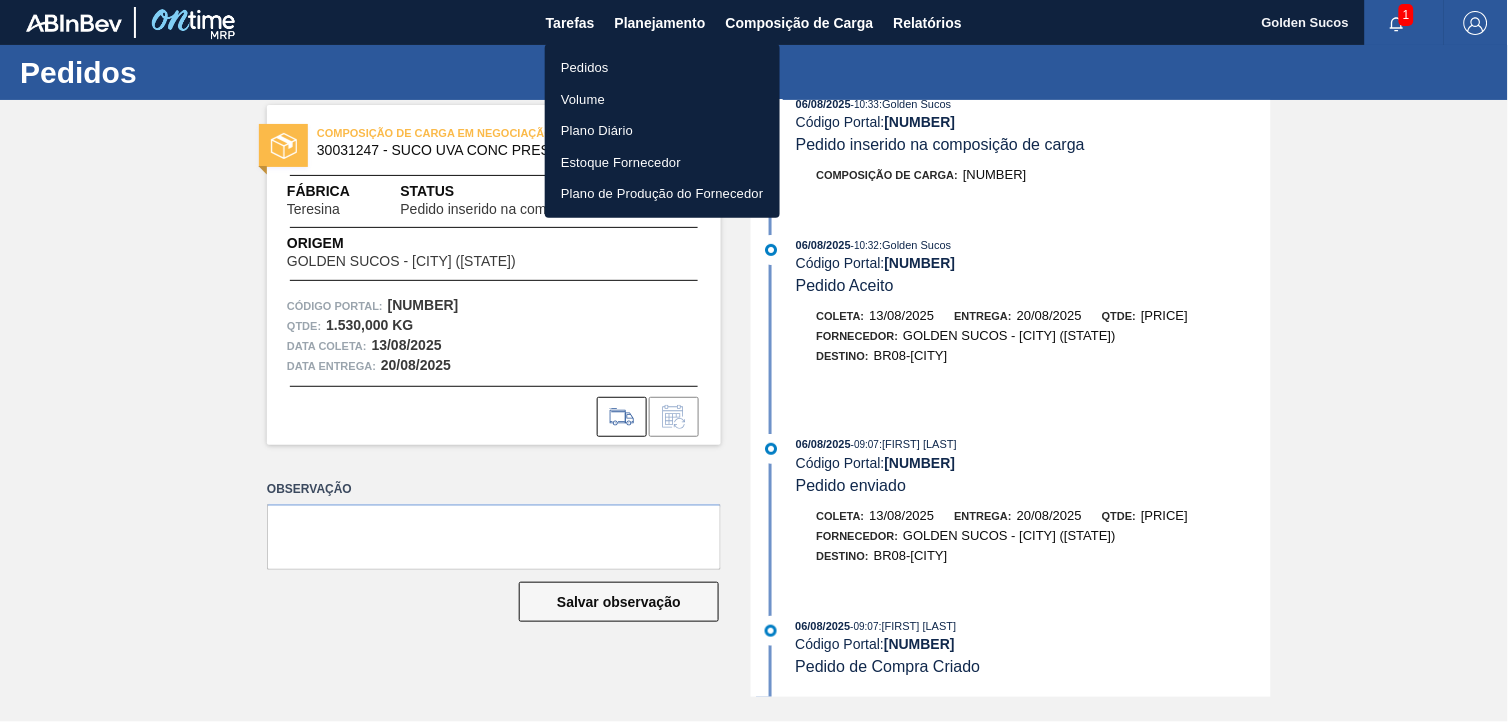 drag, startPoint x: 591, startPoint y: 60, endPoint x: 628, endPoint y: 67, distance: 37.65634 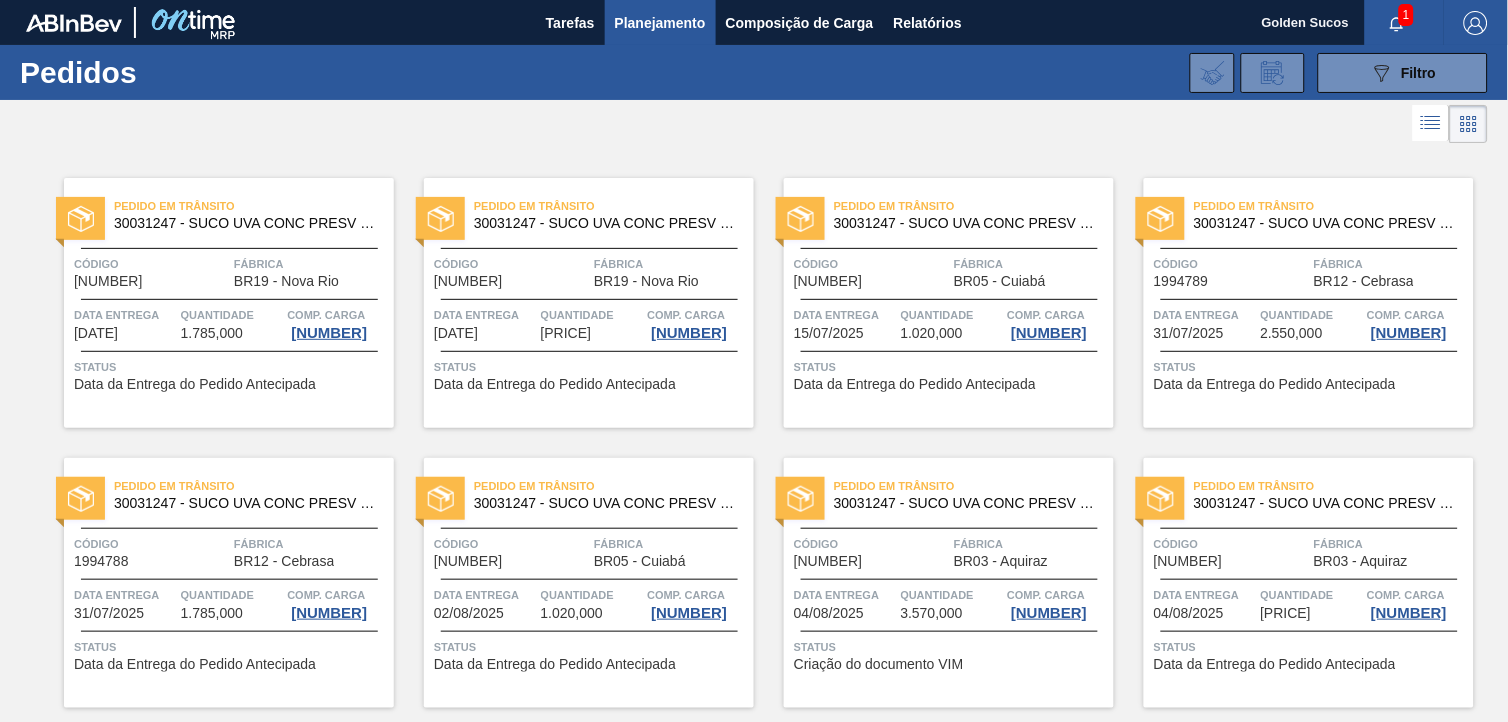 type 